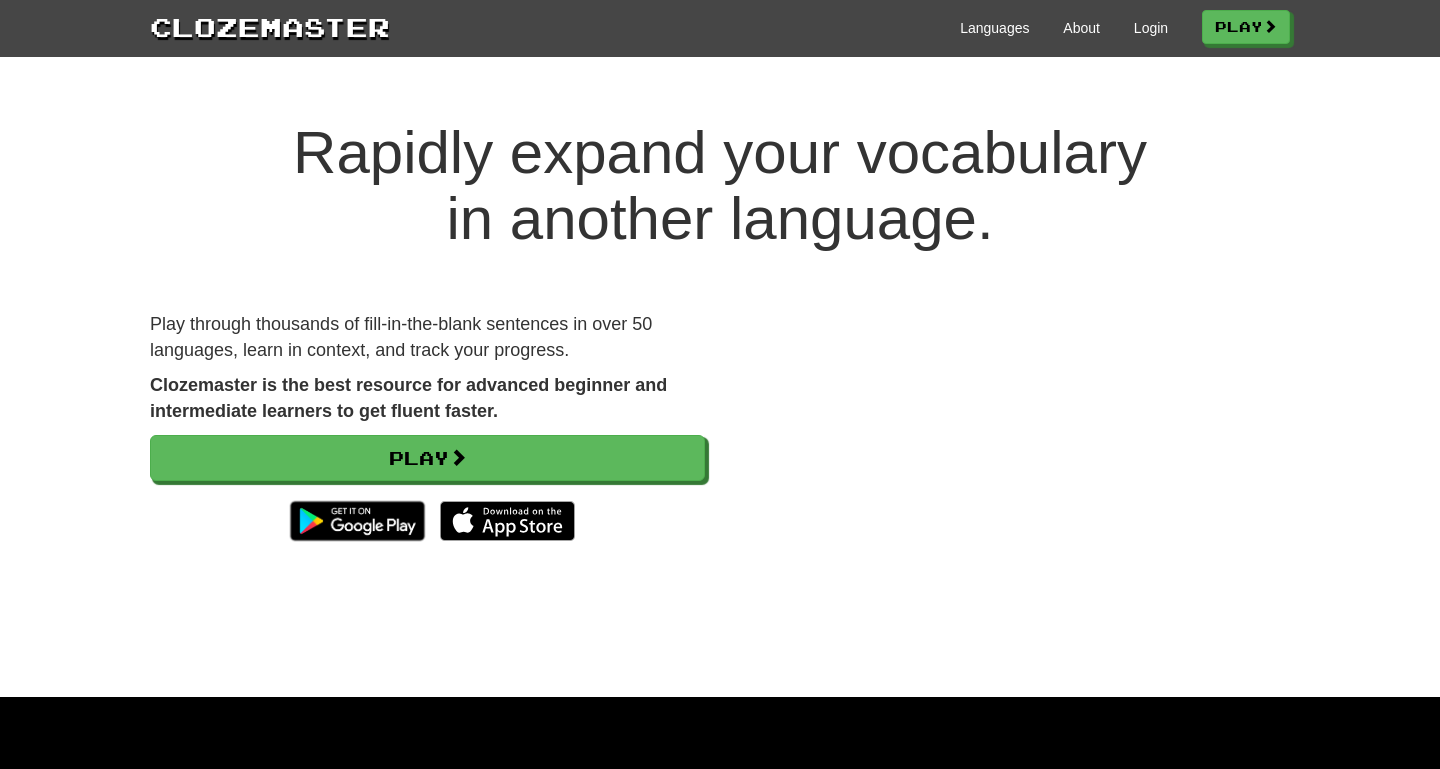 scroll, scrollTop: 0, scrollLeft: 0, axis: both 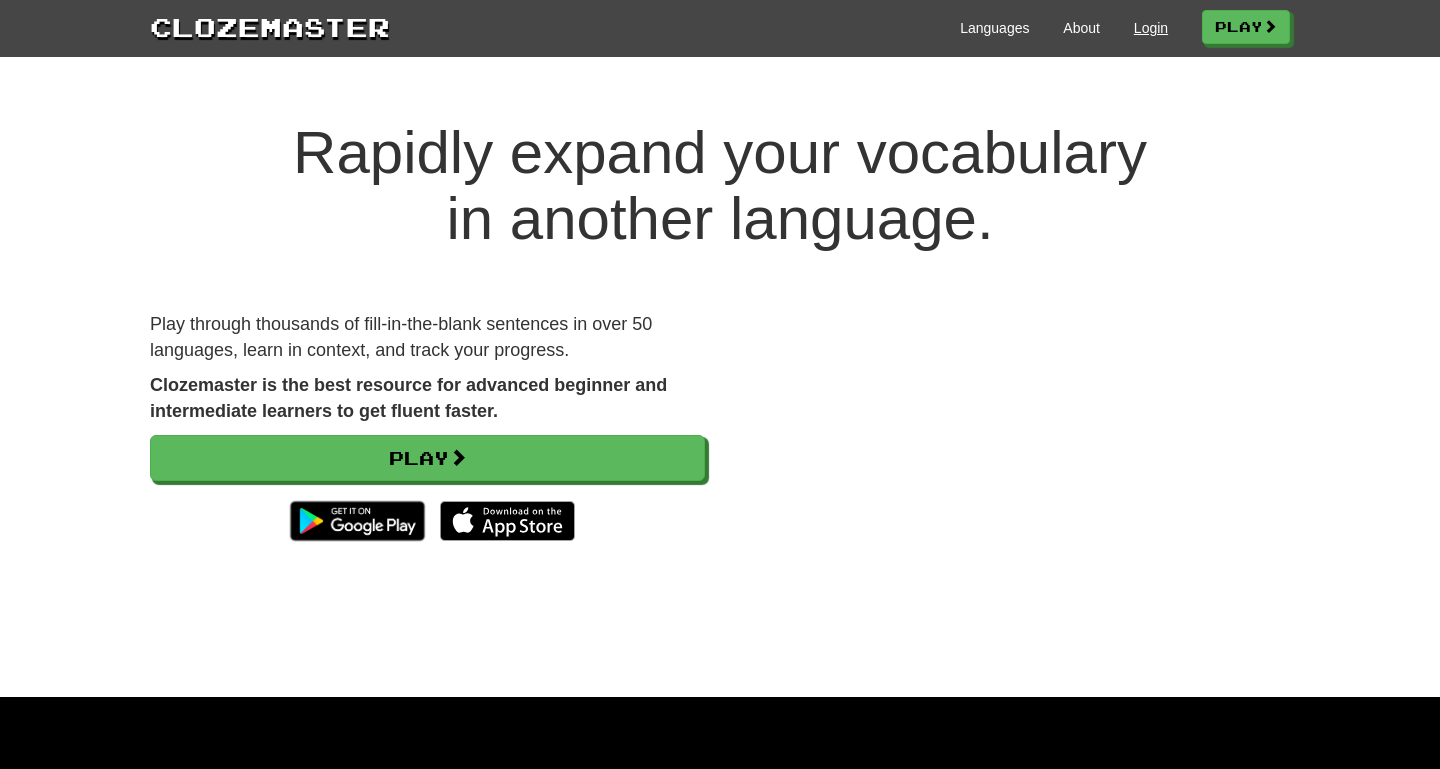 click on "Login" at bounding box center (1151, 28) 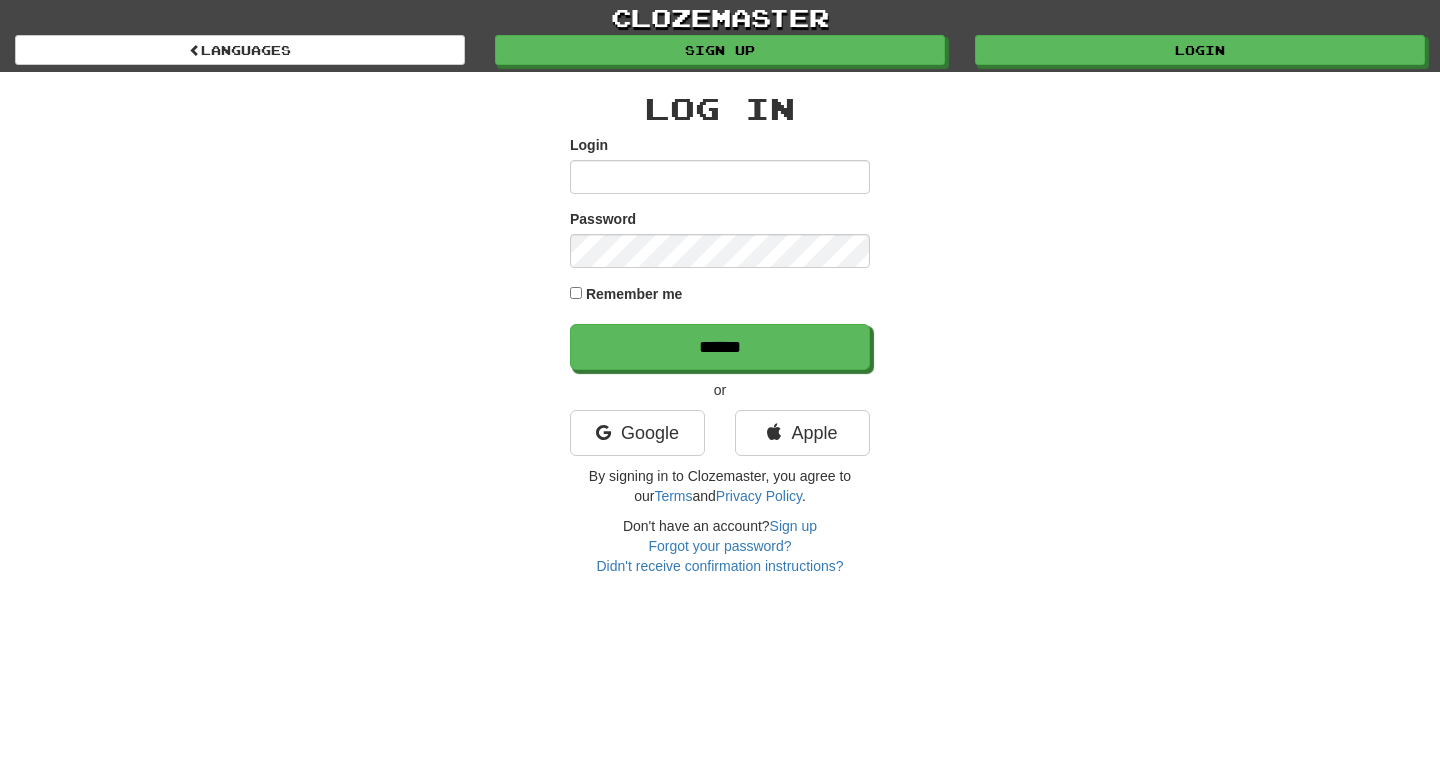 scroll, scrollTop: 0, scrollLeft: 0, axis: both 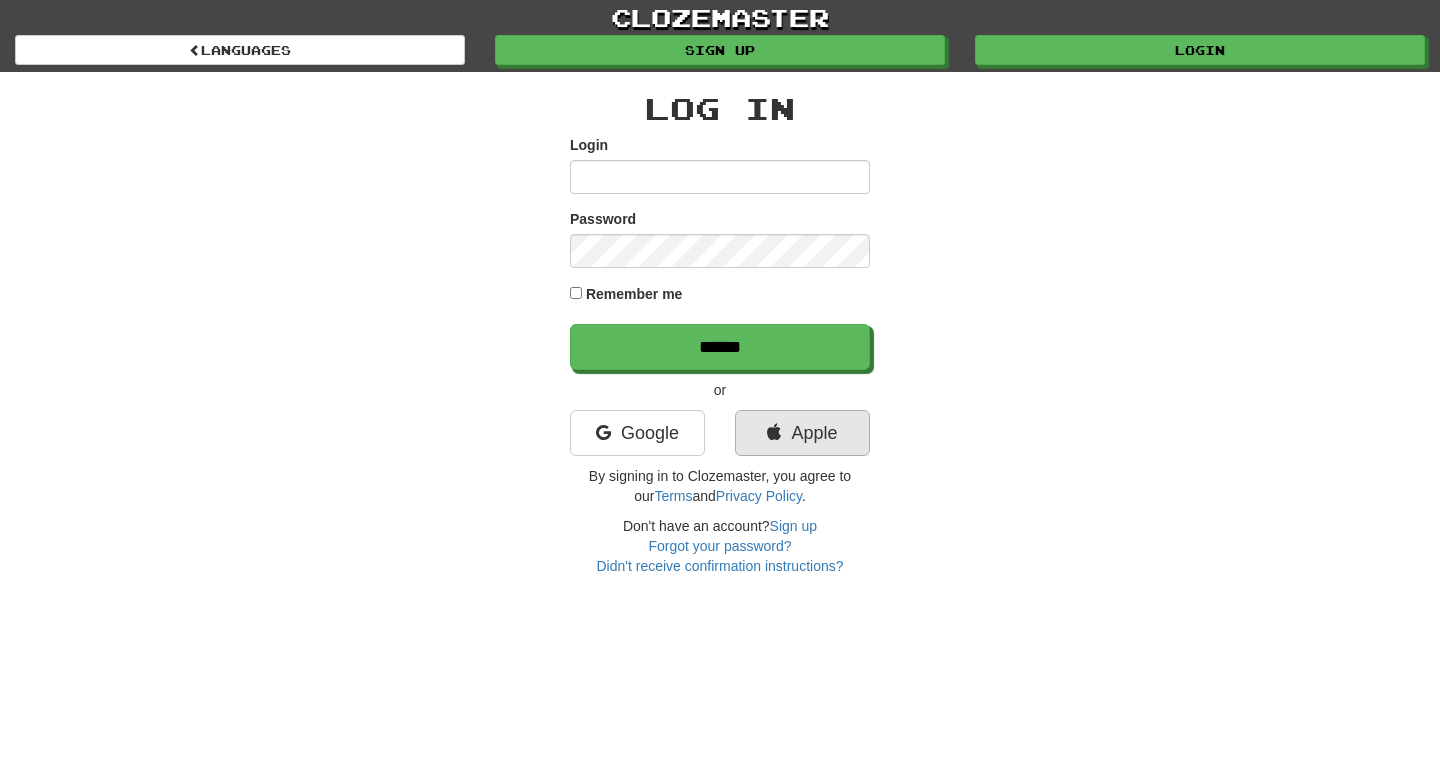 click on "Apple" at bounding box center (802, 433) 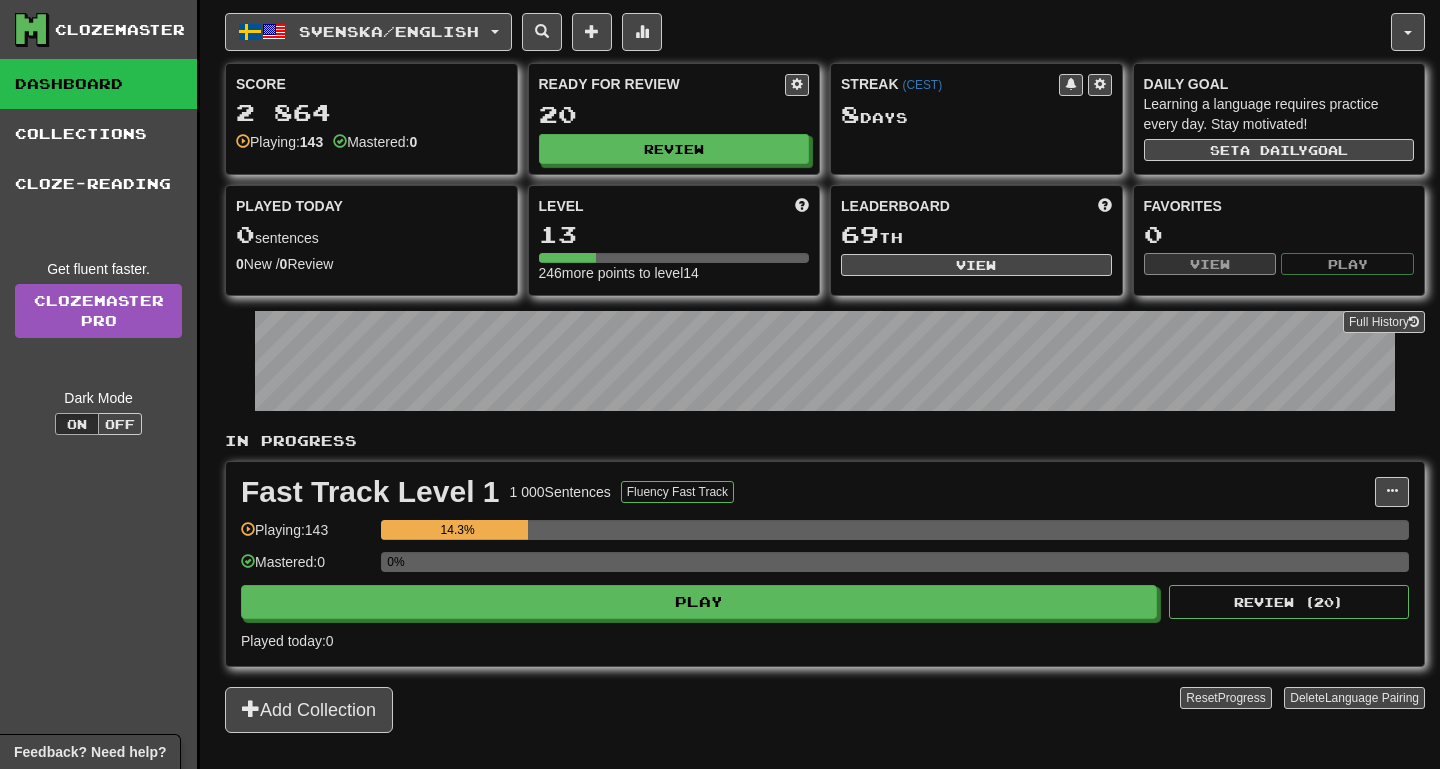 scroll, scrollTop: 0, scrollLeft: 0, axis: both 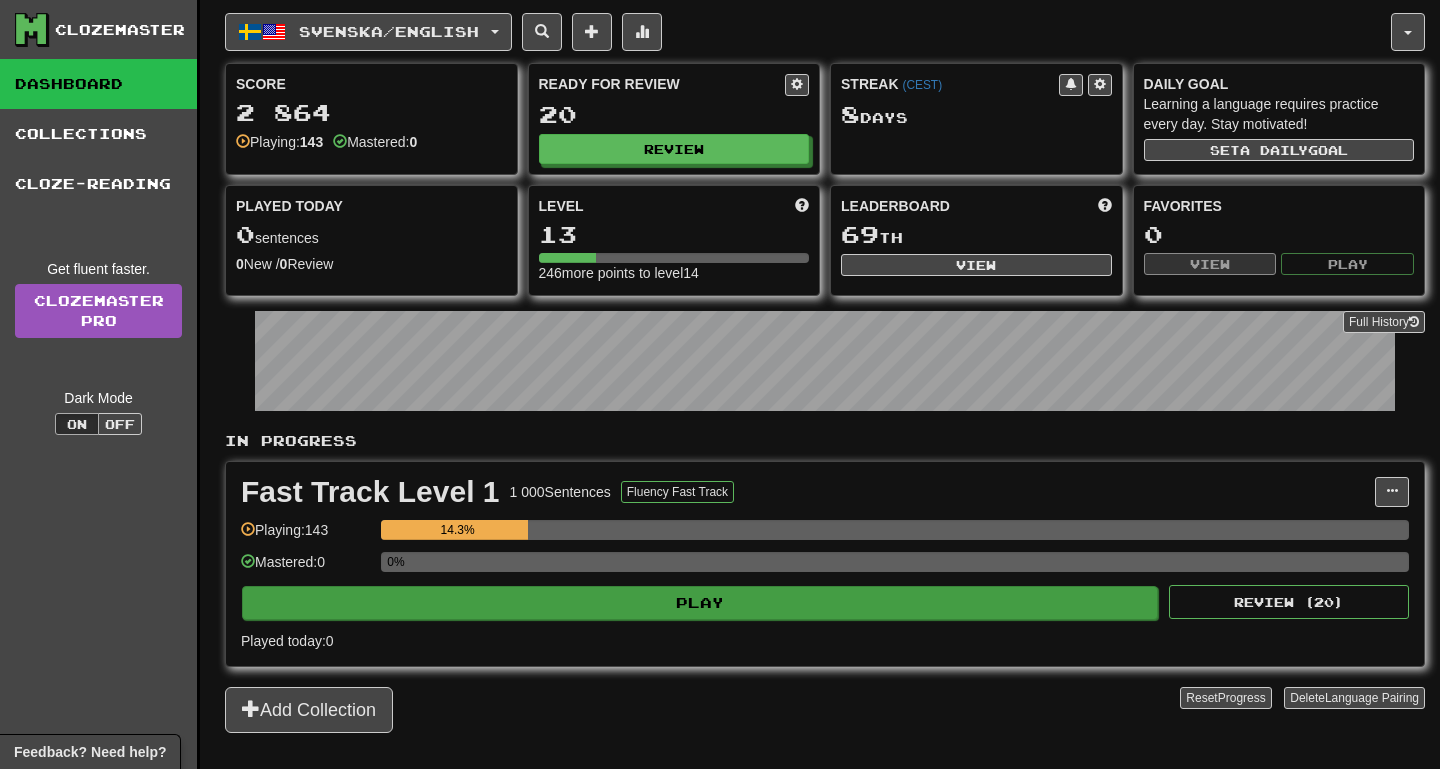 click on "Play" at bounding box center (700, 603) 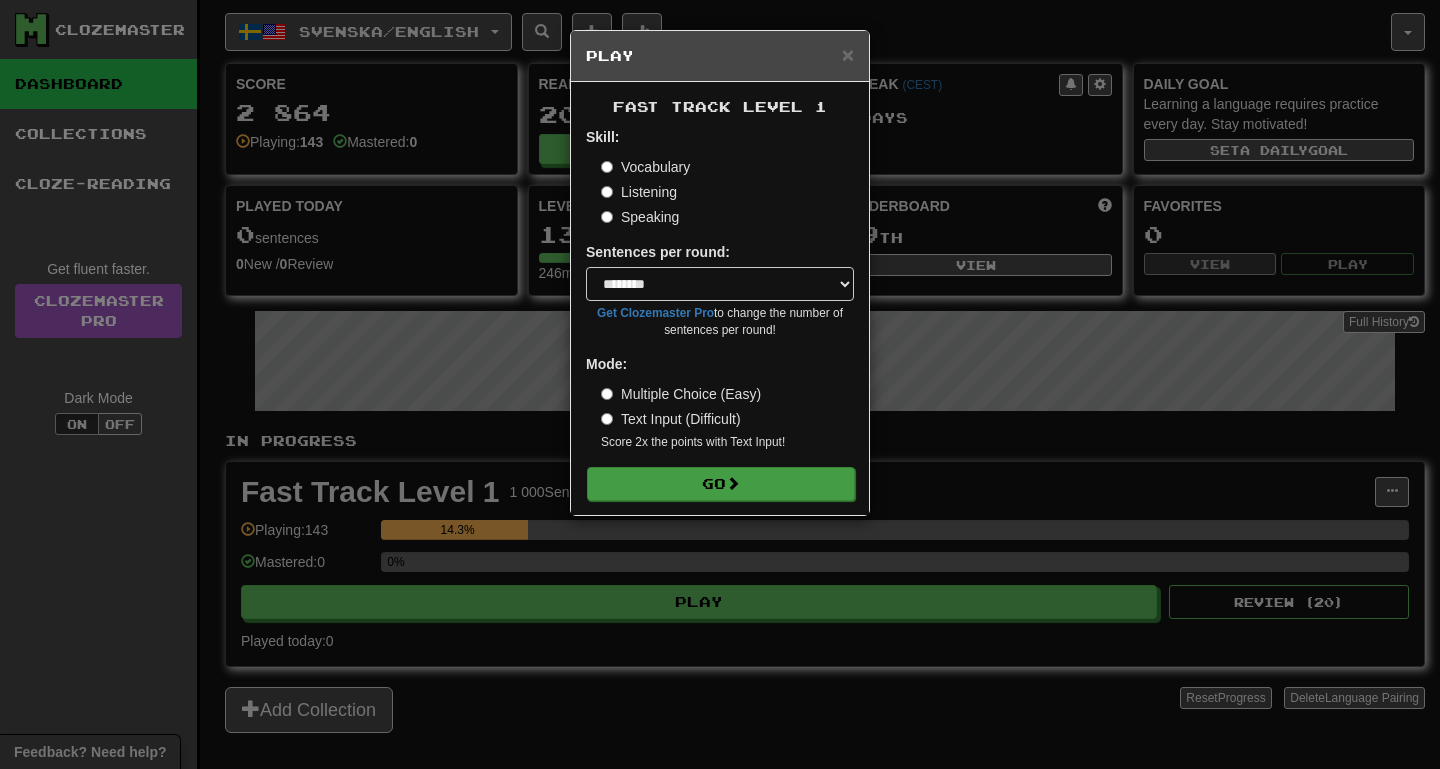 click on "Go" at bounding box center (721, 484) 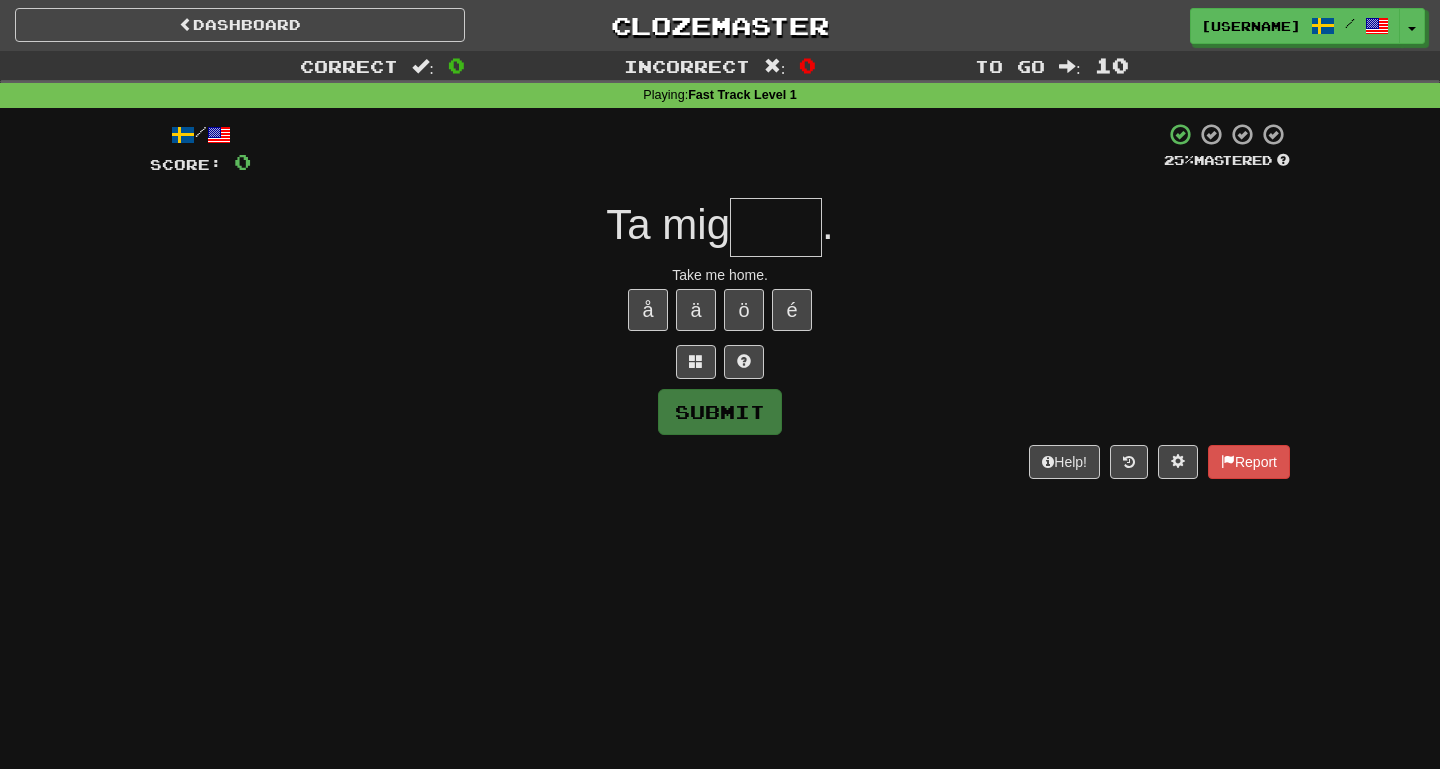scroll, scrollTop: 0, scrollLeft: 0, axis: both 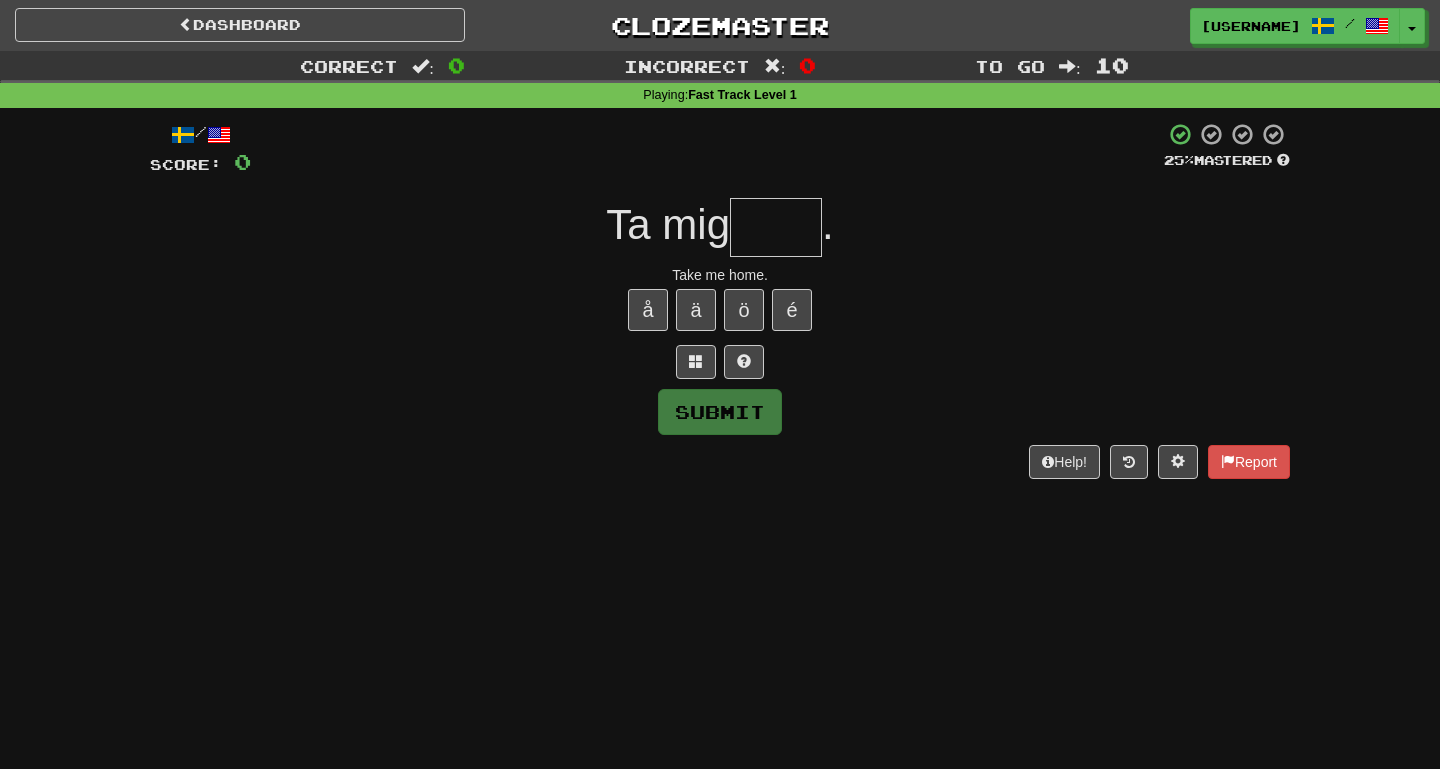 click at bounding box center (776, 227) 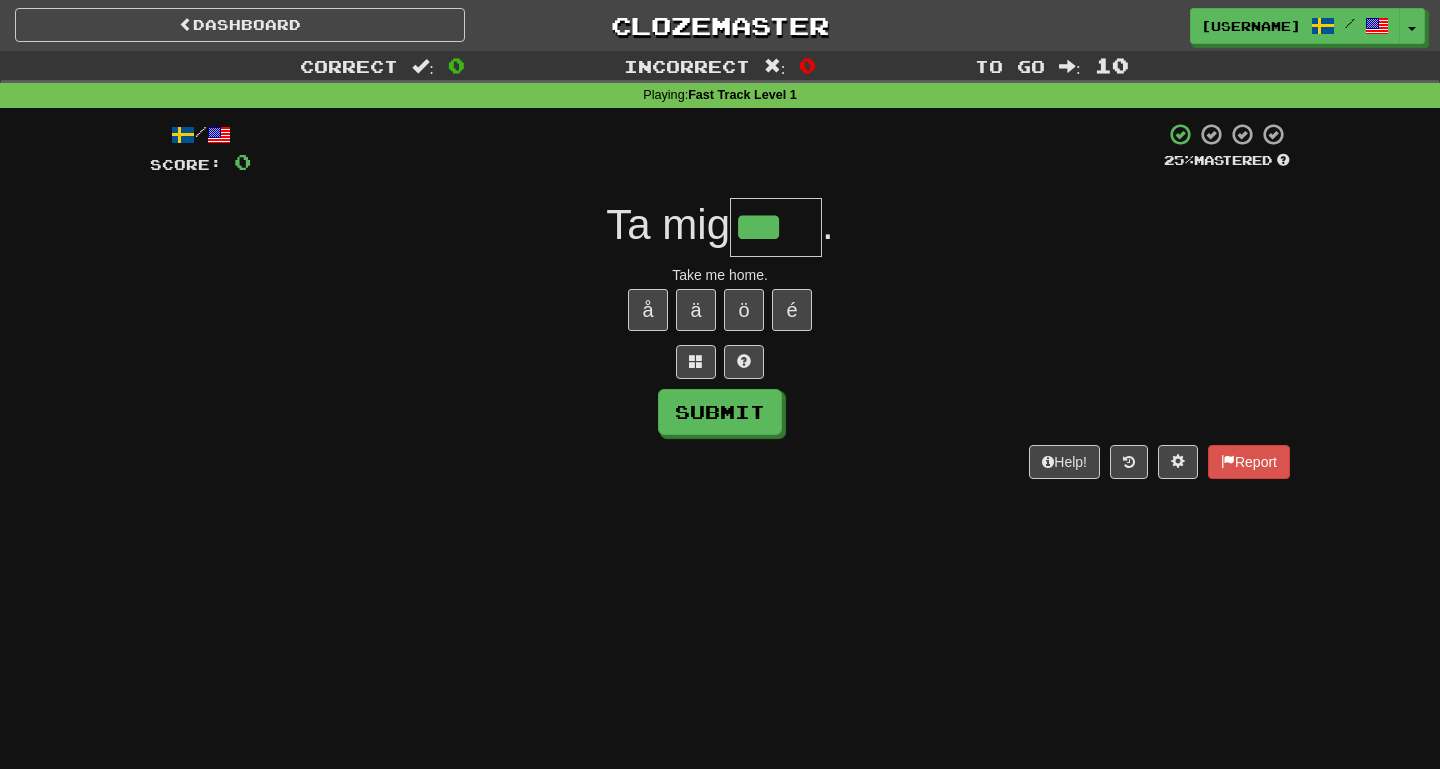 type on "***" 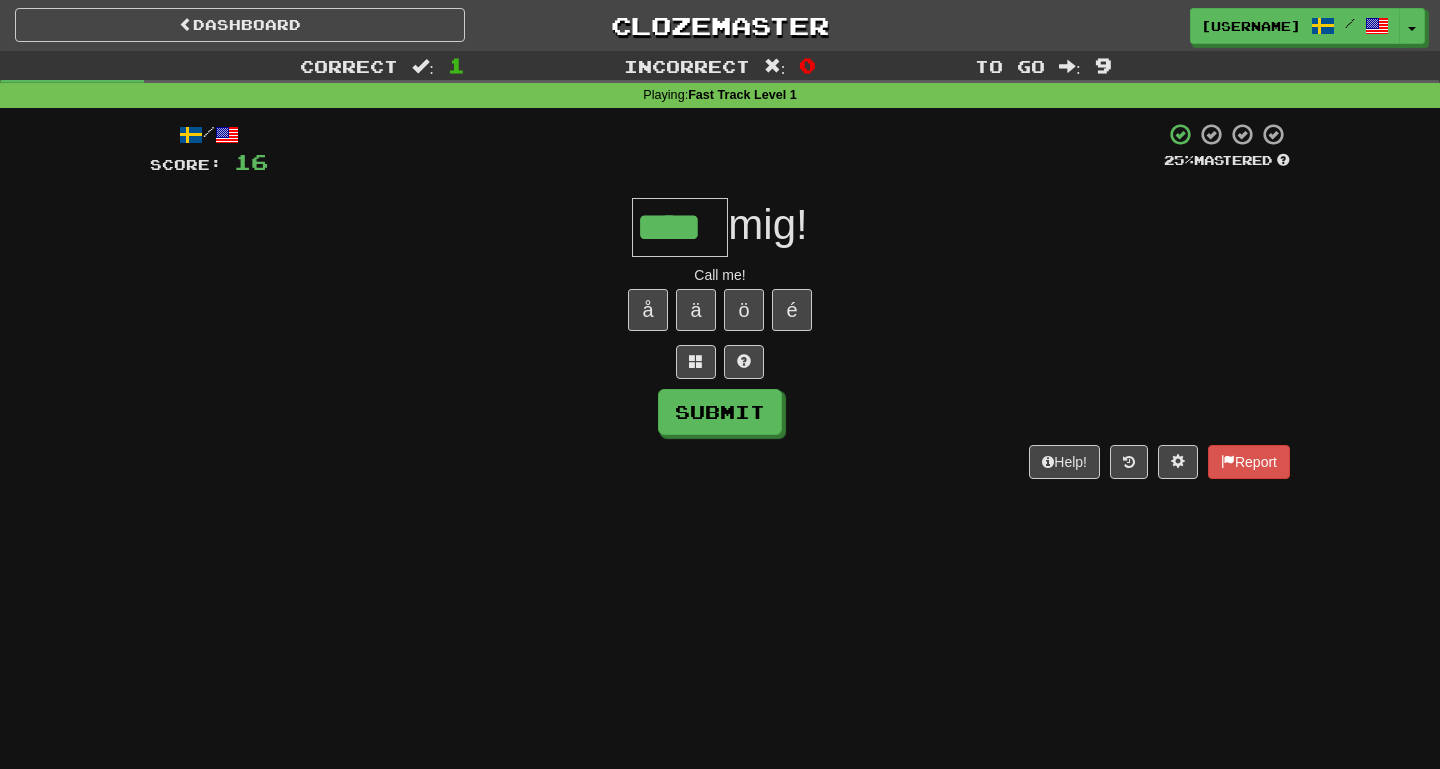 type on "****" 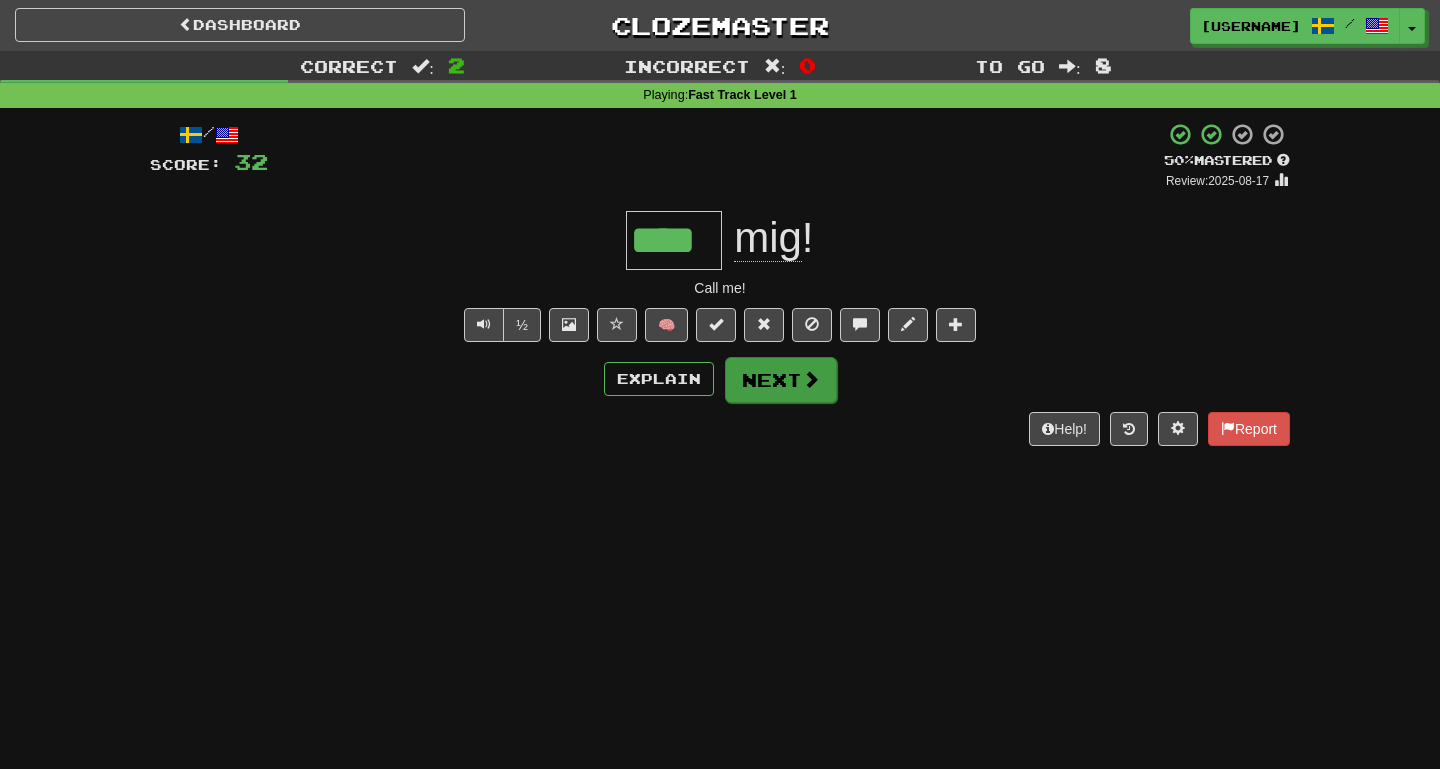 click on "Next" at bounding box center [781, 380] 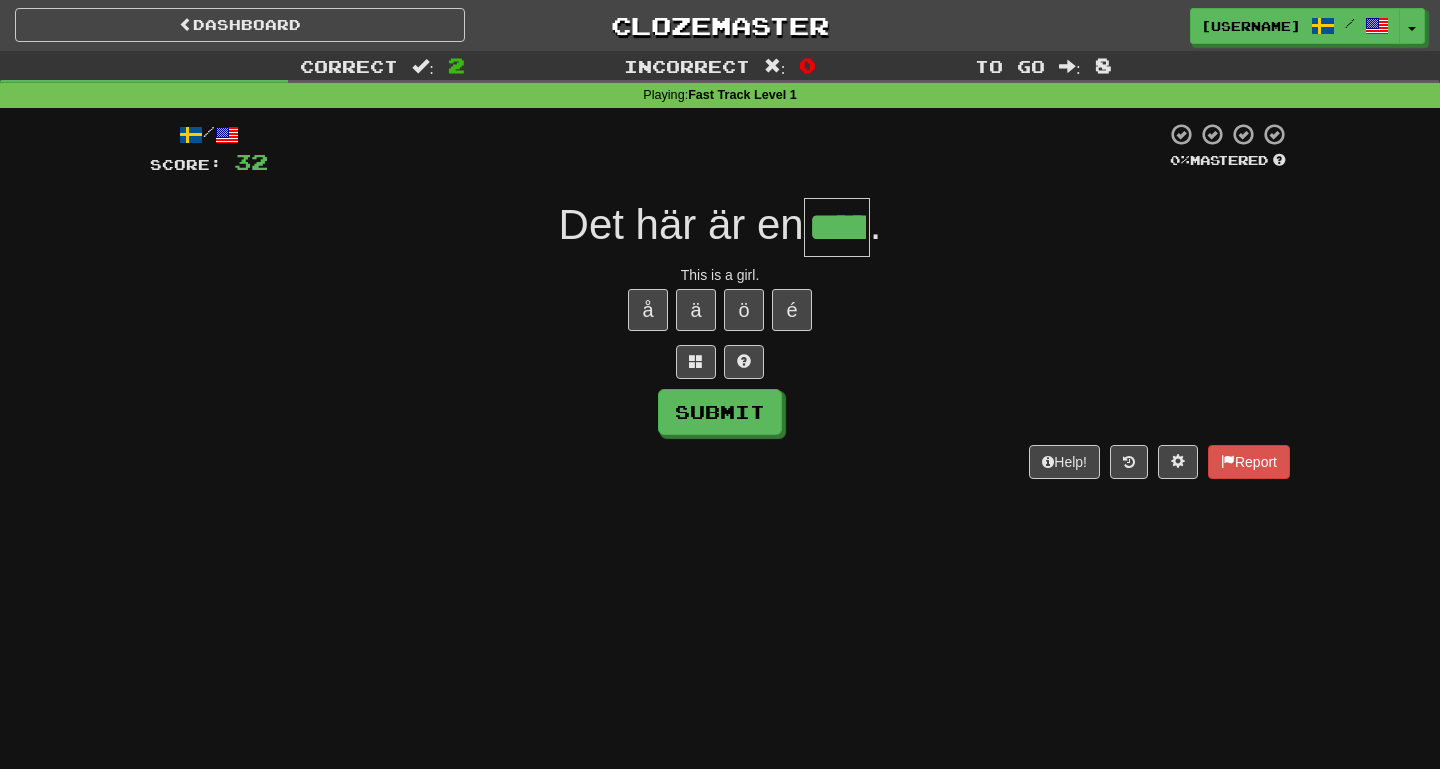 type on "****" 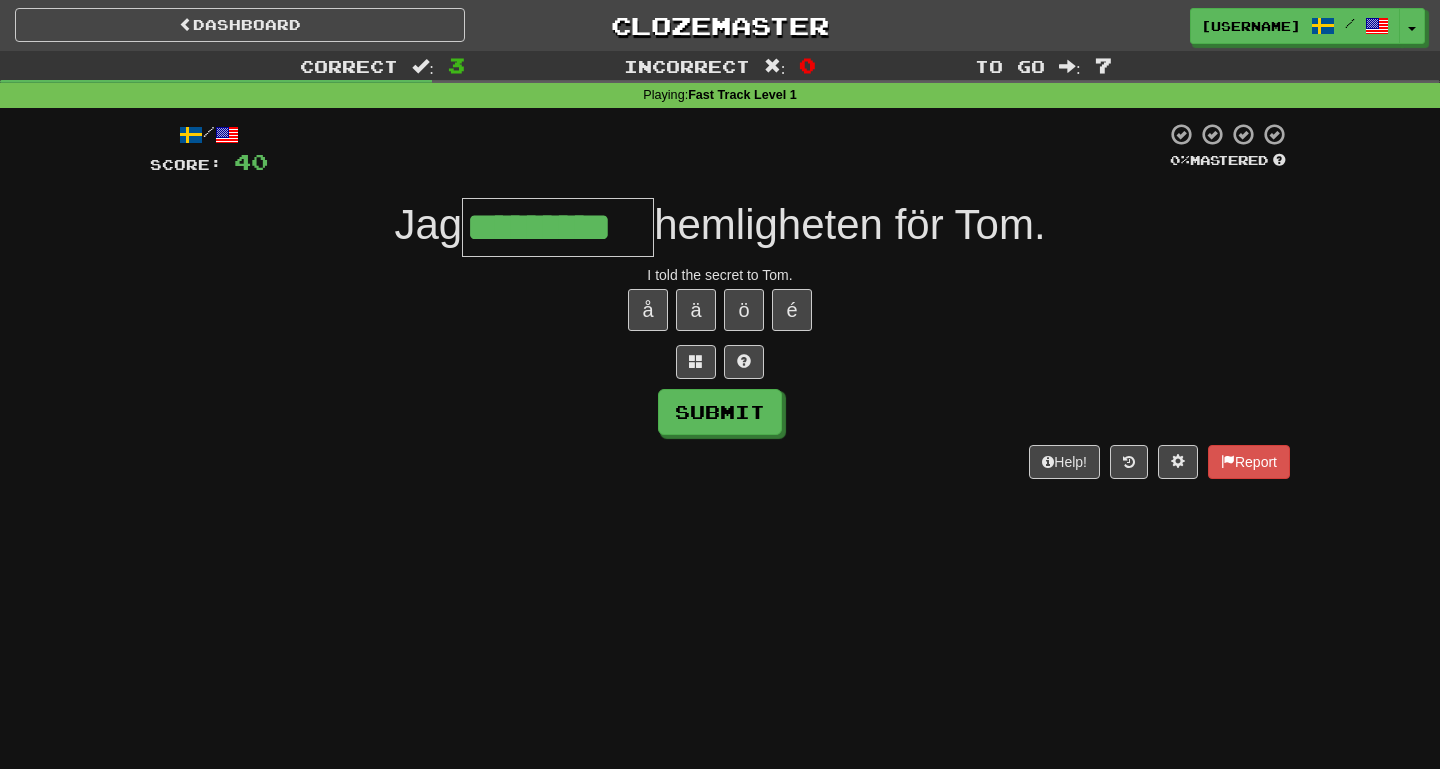type on "*********" 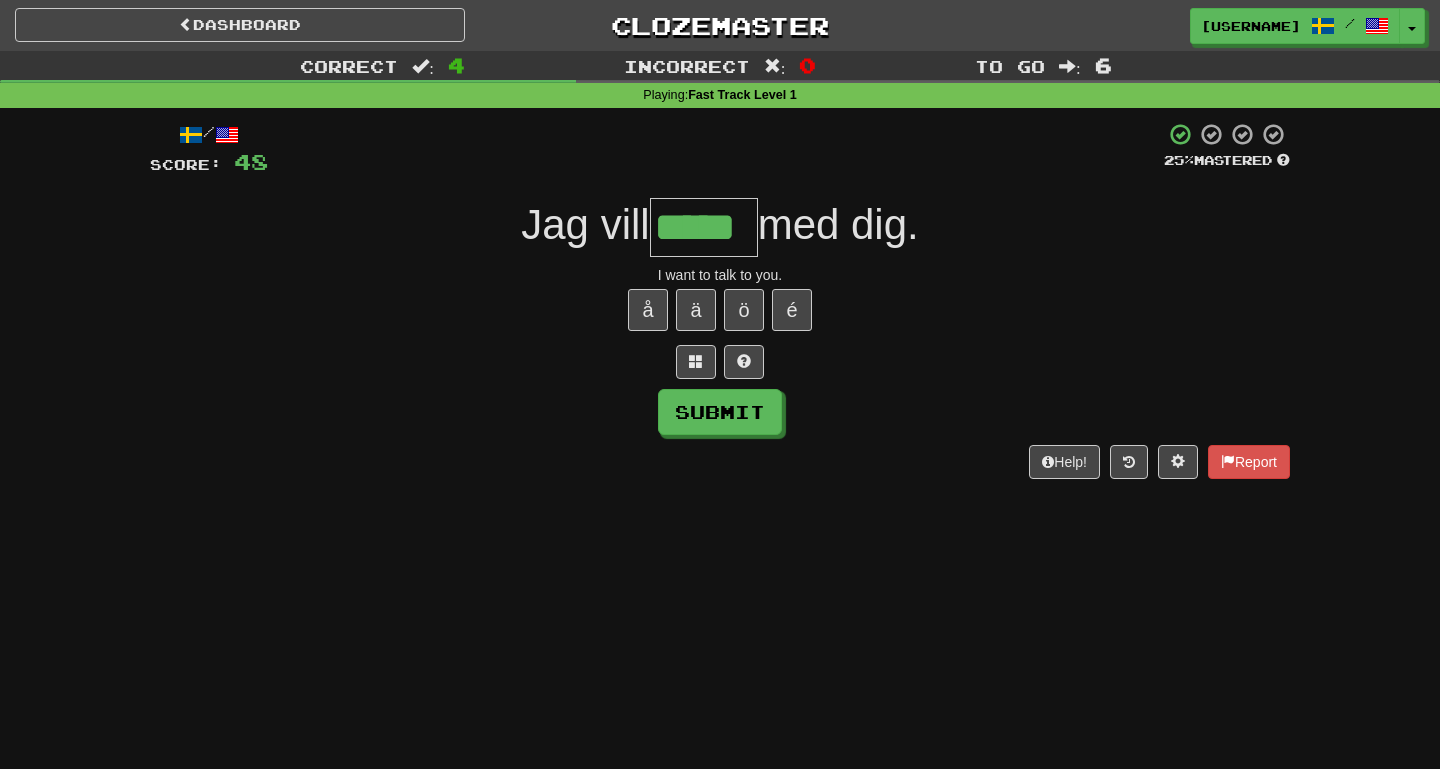 type on "*****" 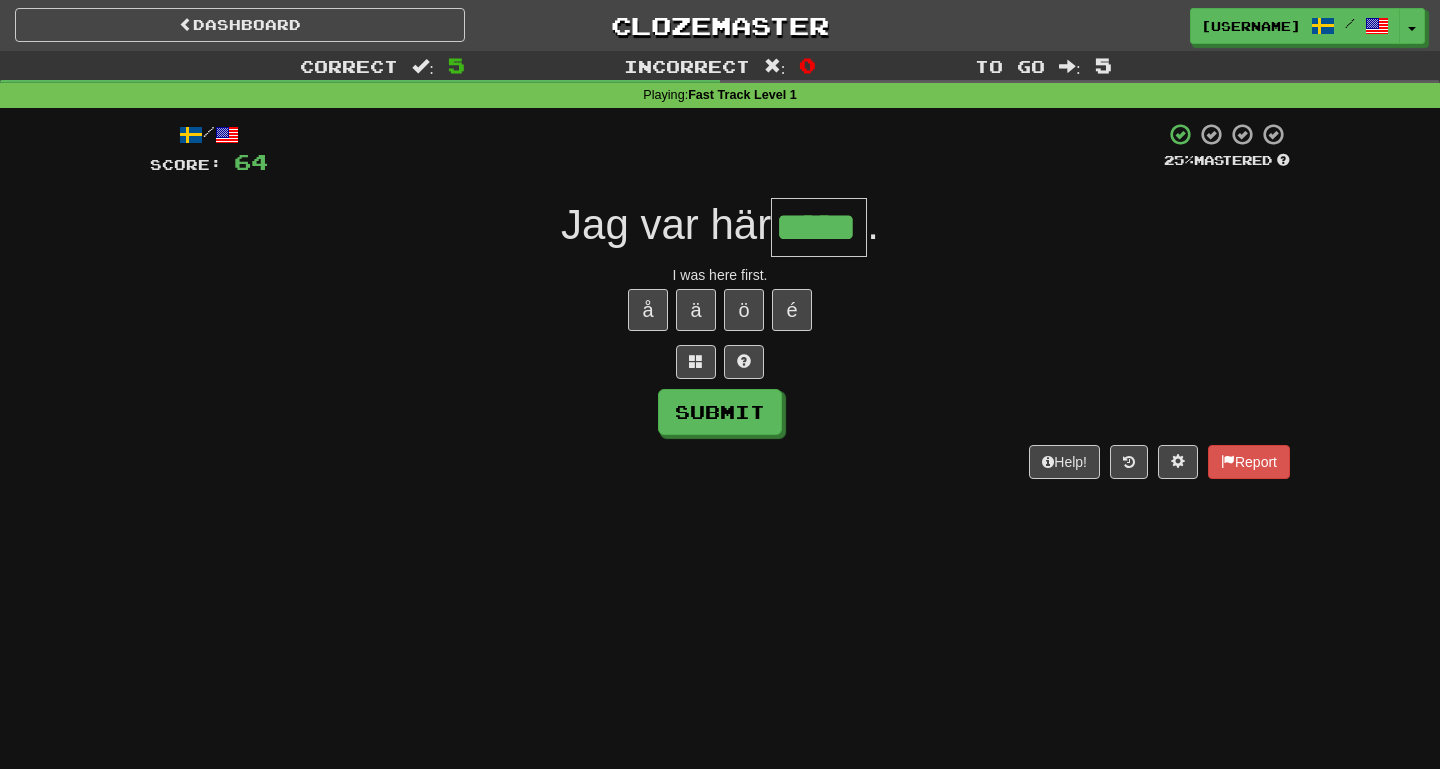 type on "*****" 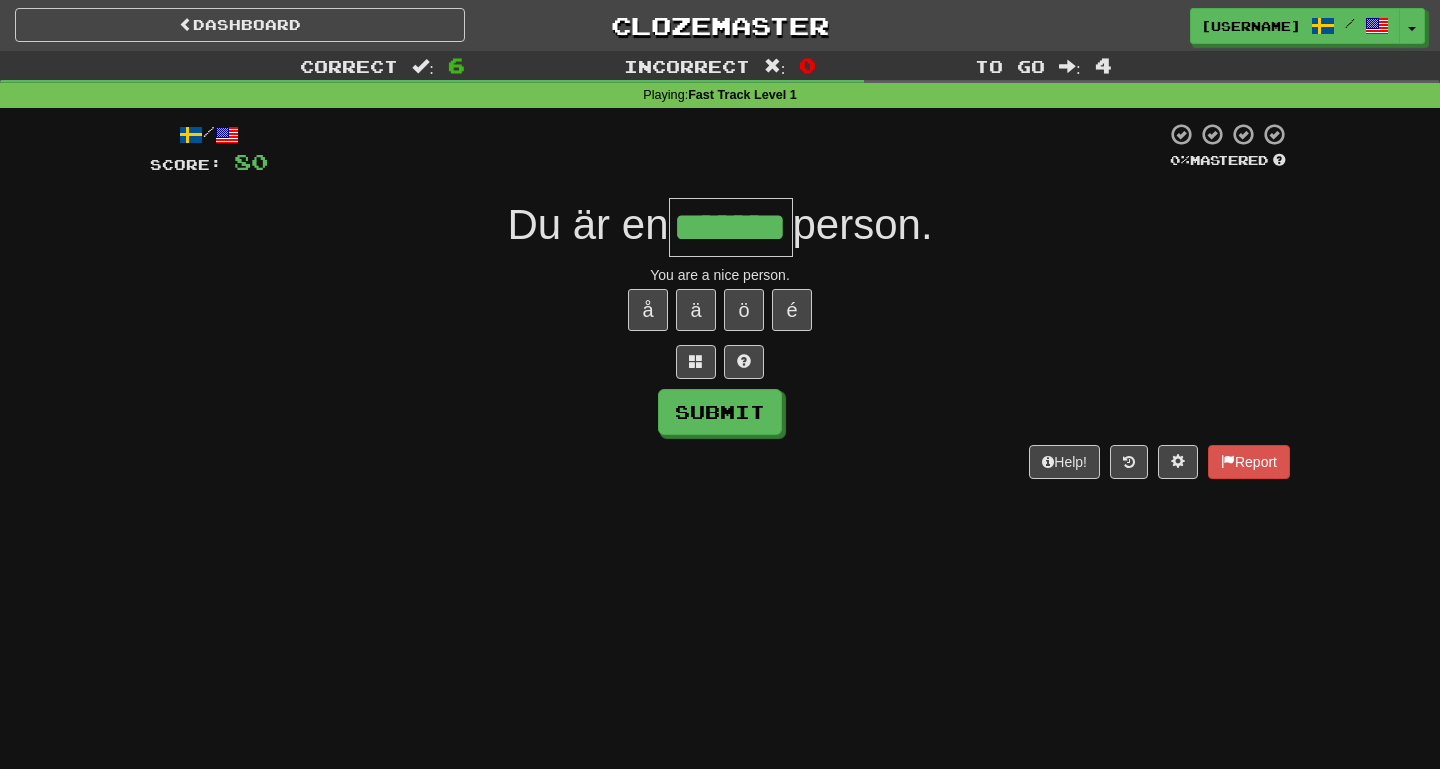 type on "*******" 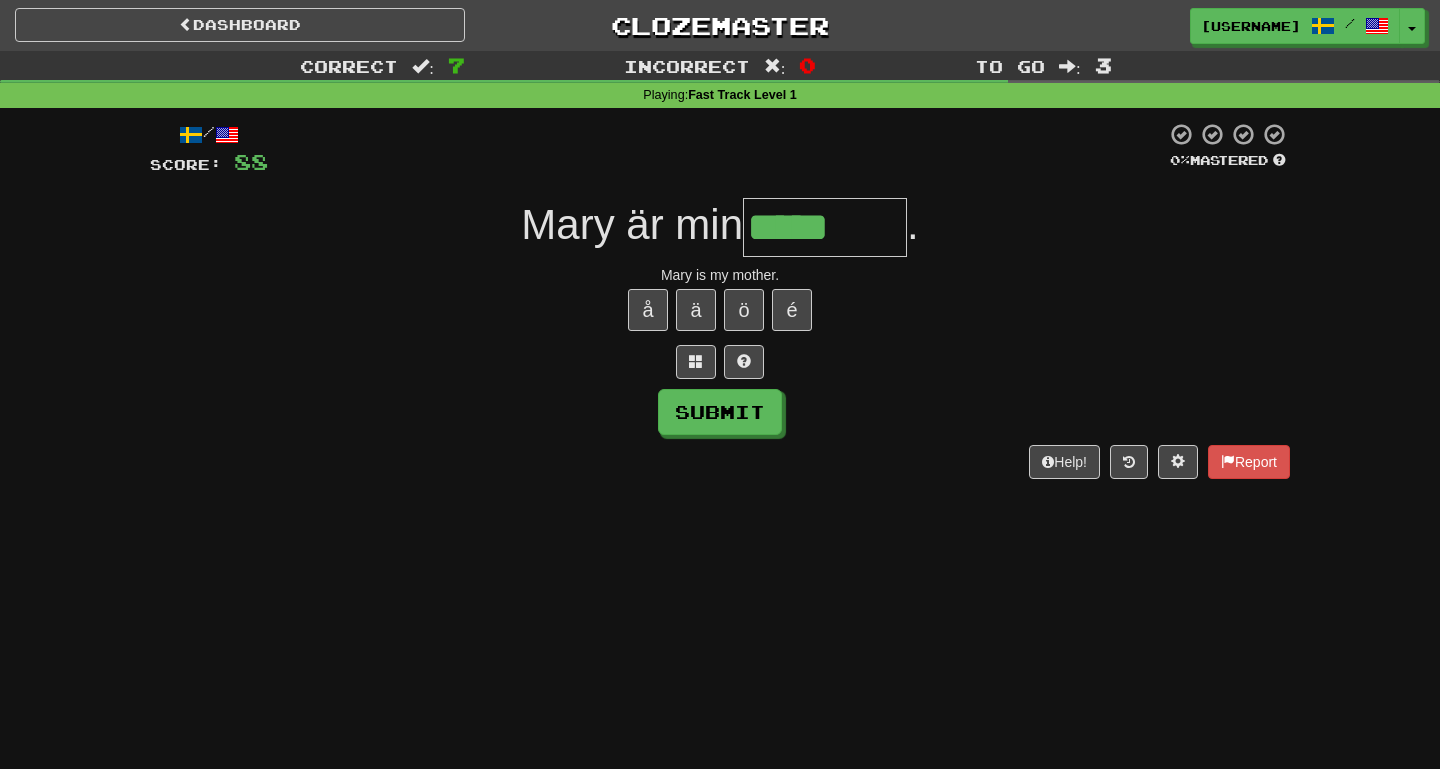 type on "*****" 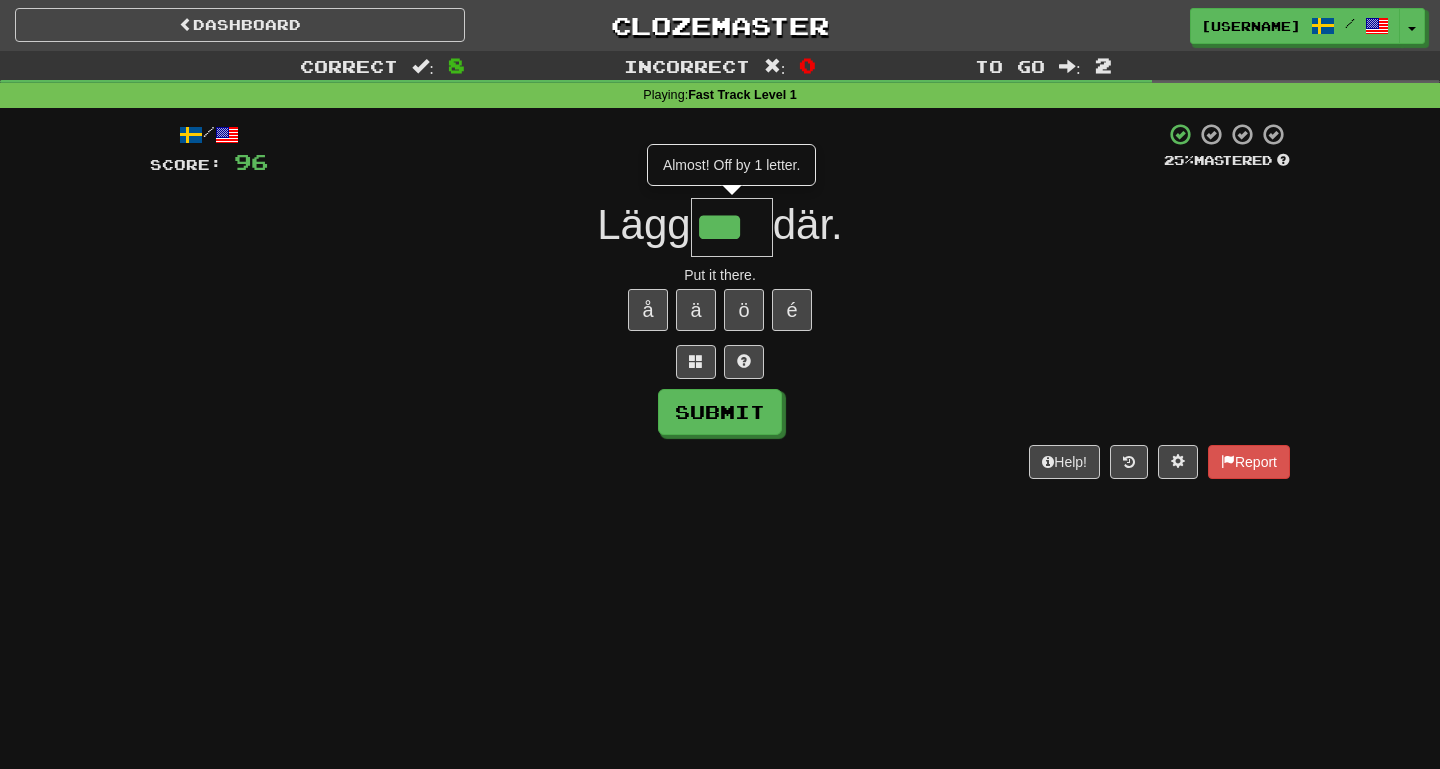 type on "***" 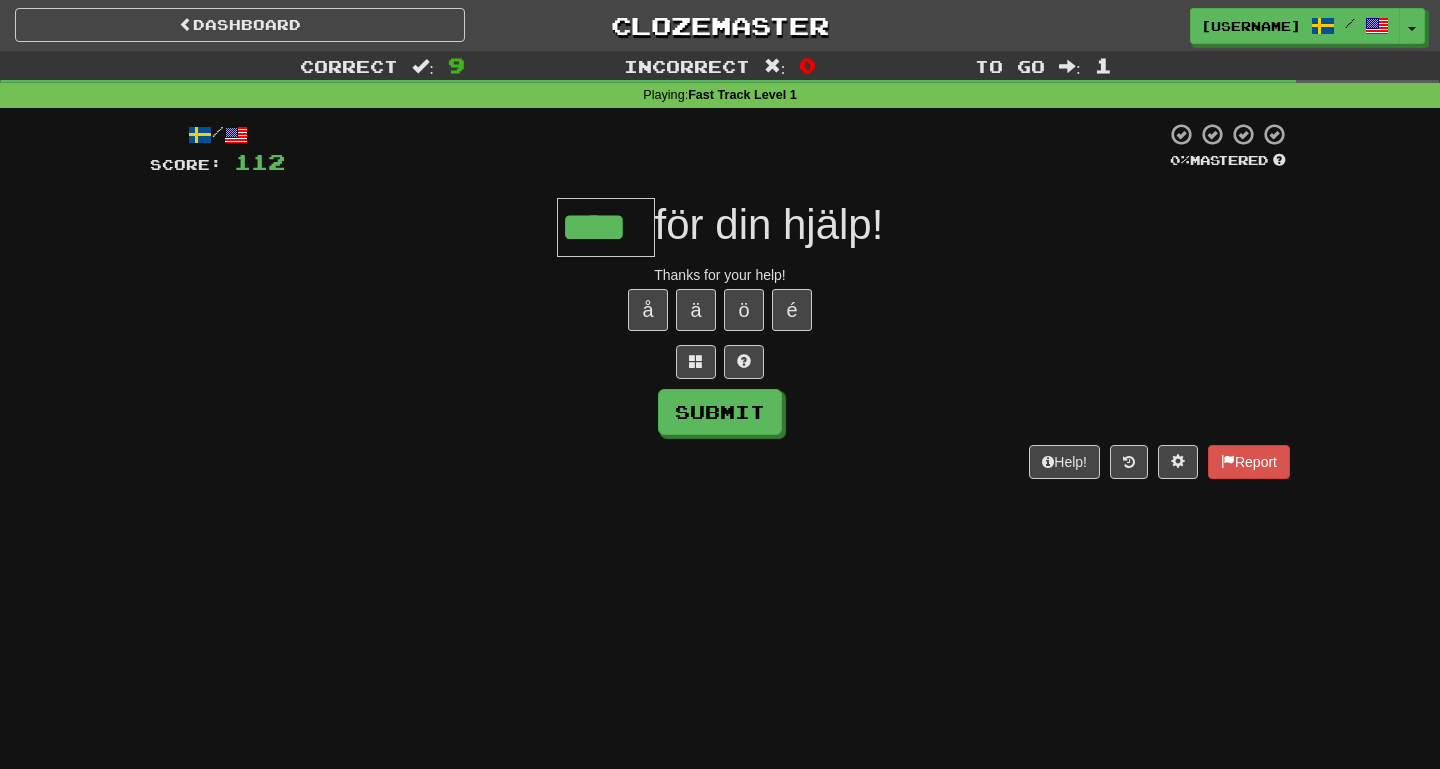 type on "****" 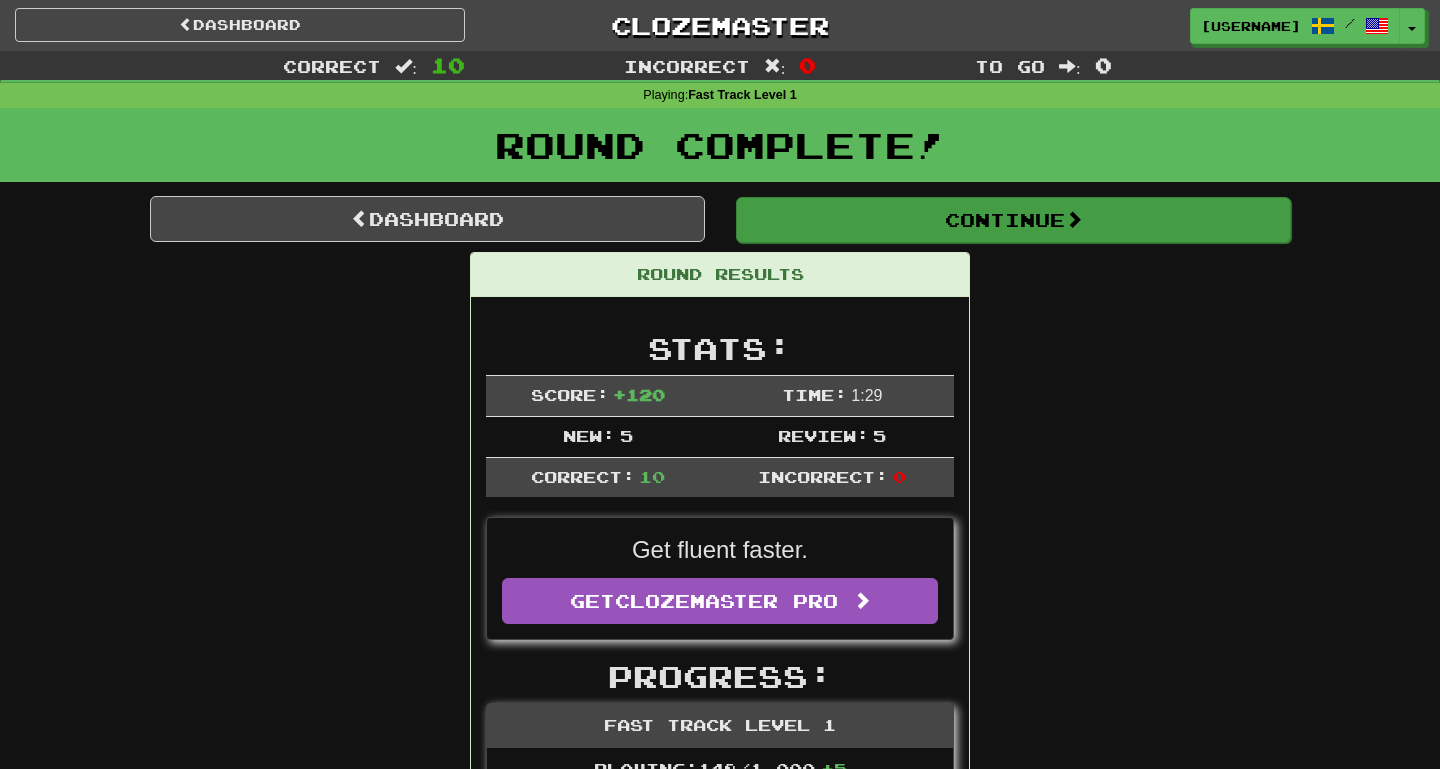 click on "Continue" at bounding box center (1013, 220) 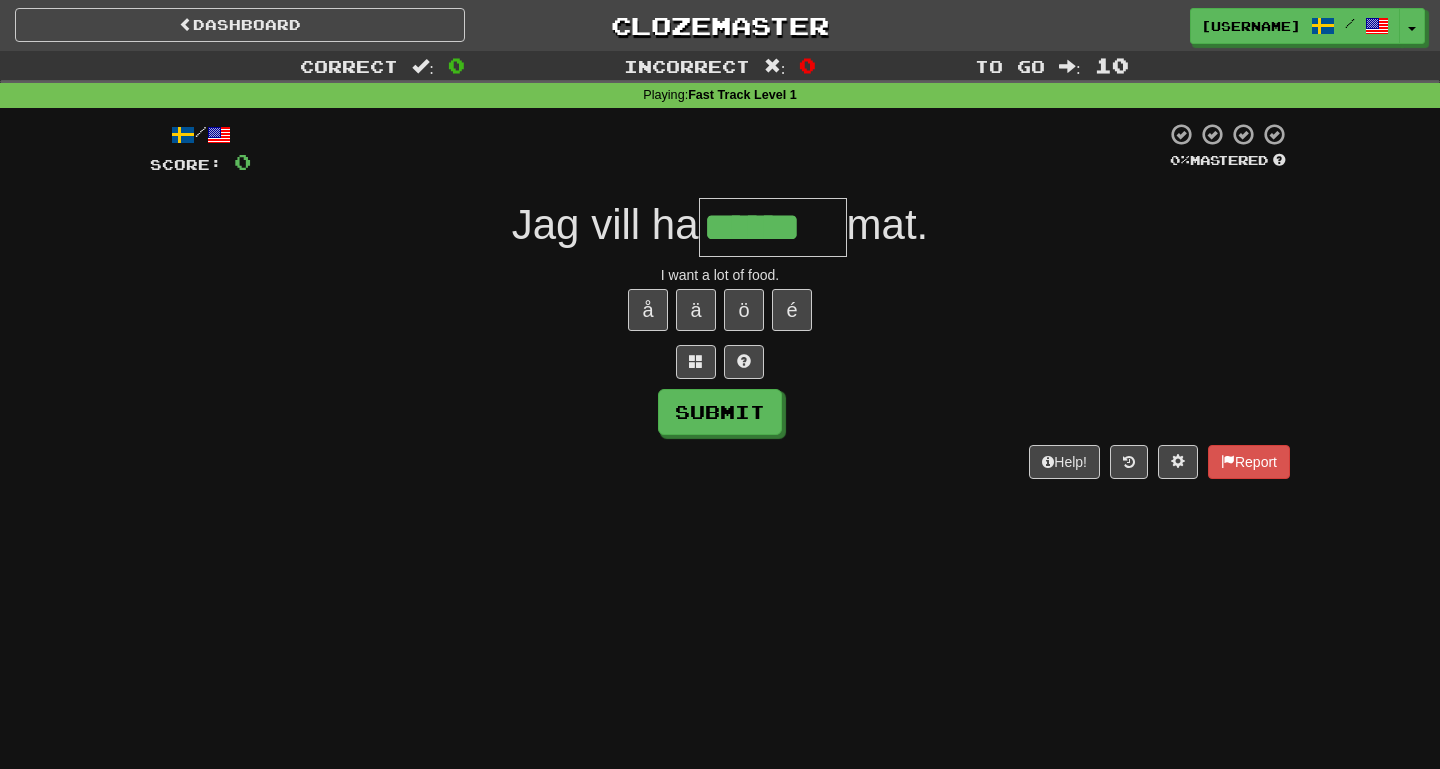 type on "******" 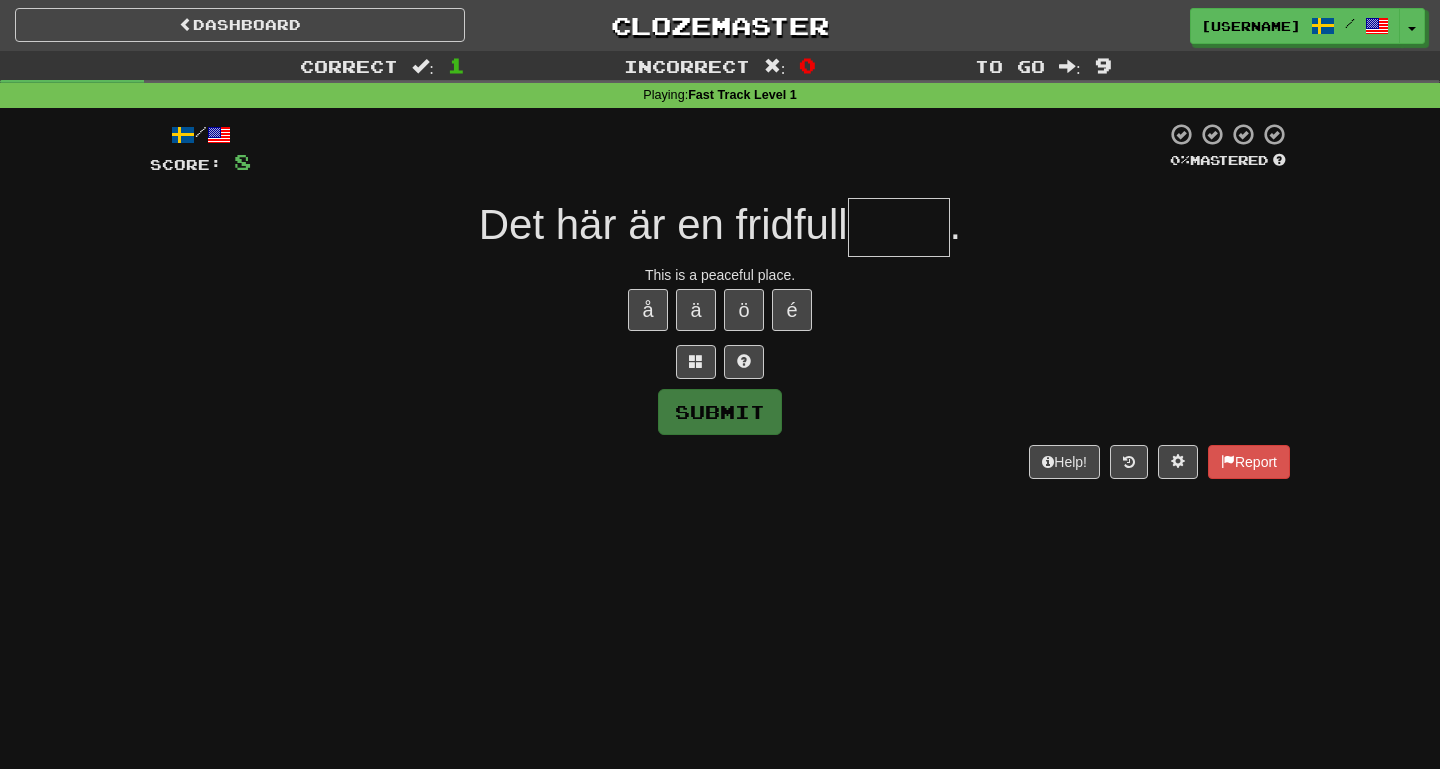 type on "*" 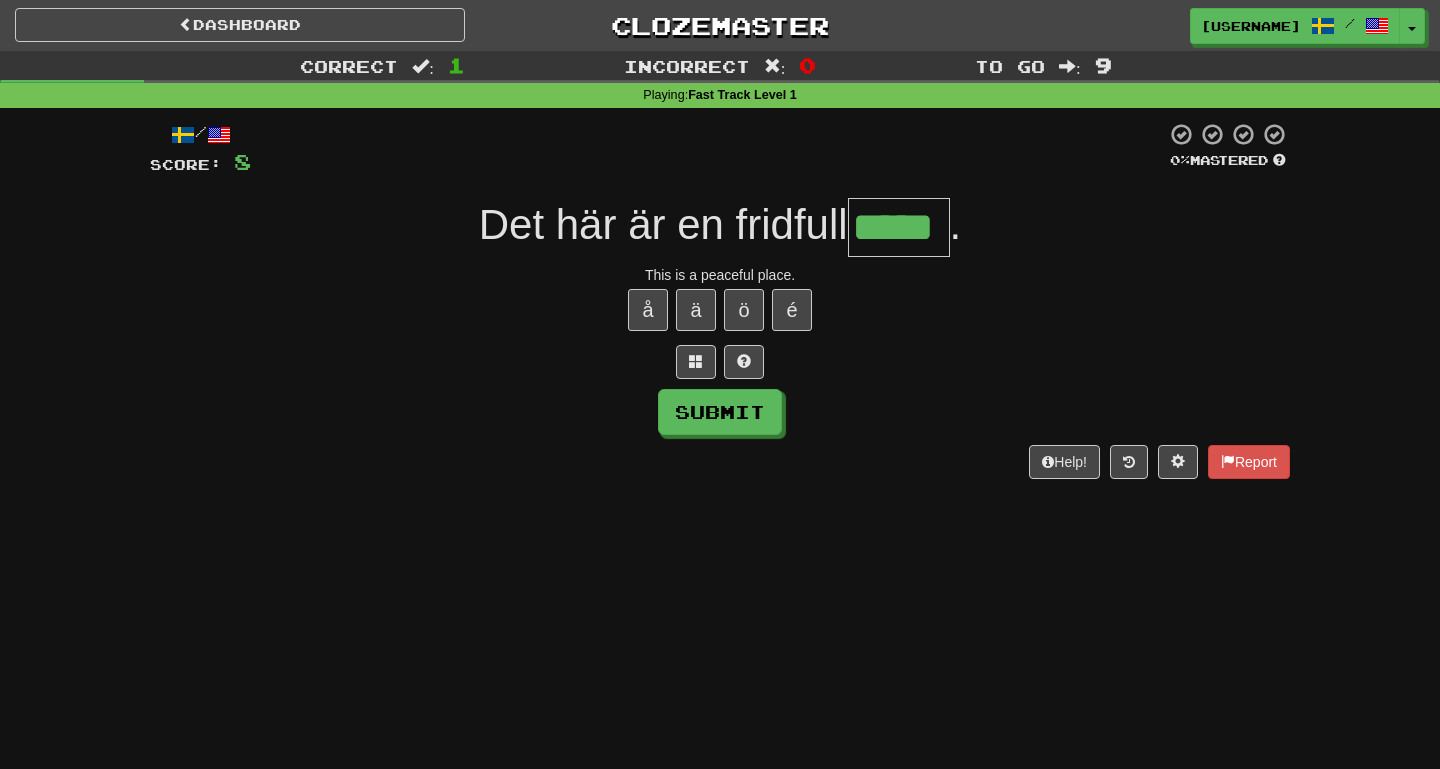 type on "*****" 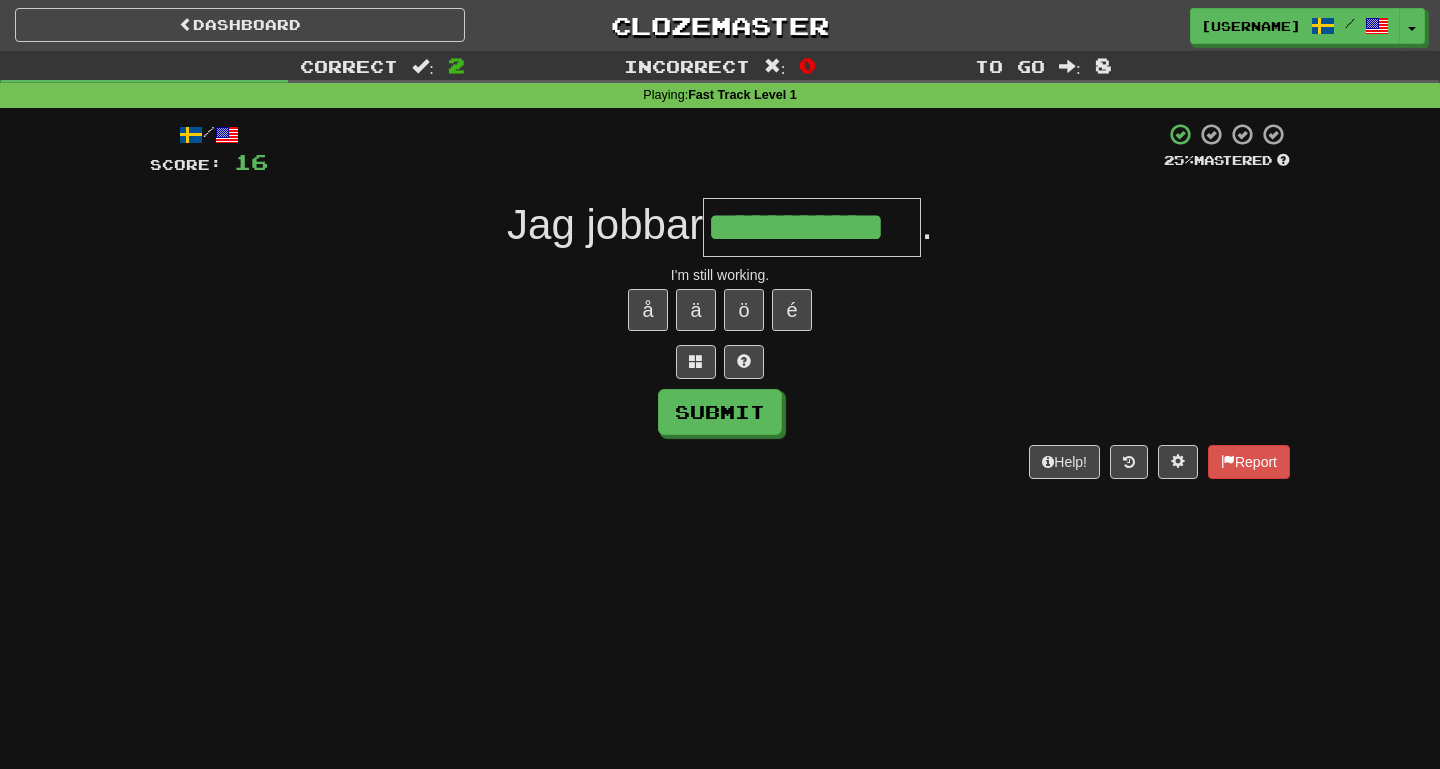 type on "**********" 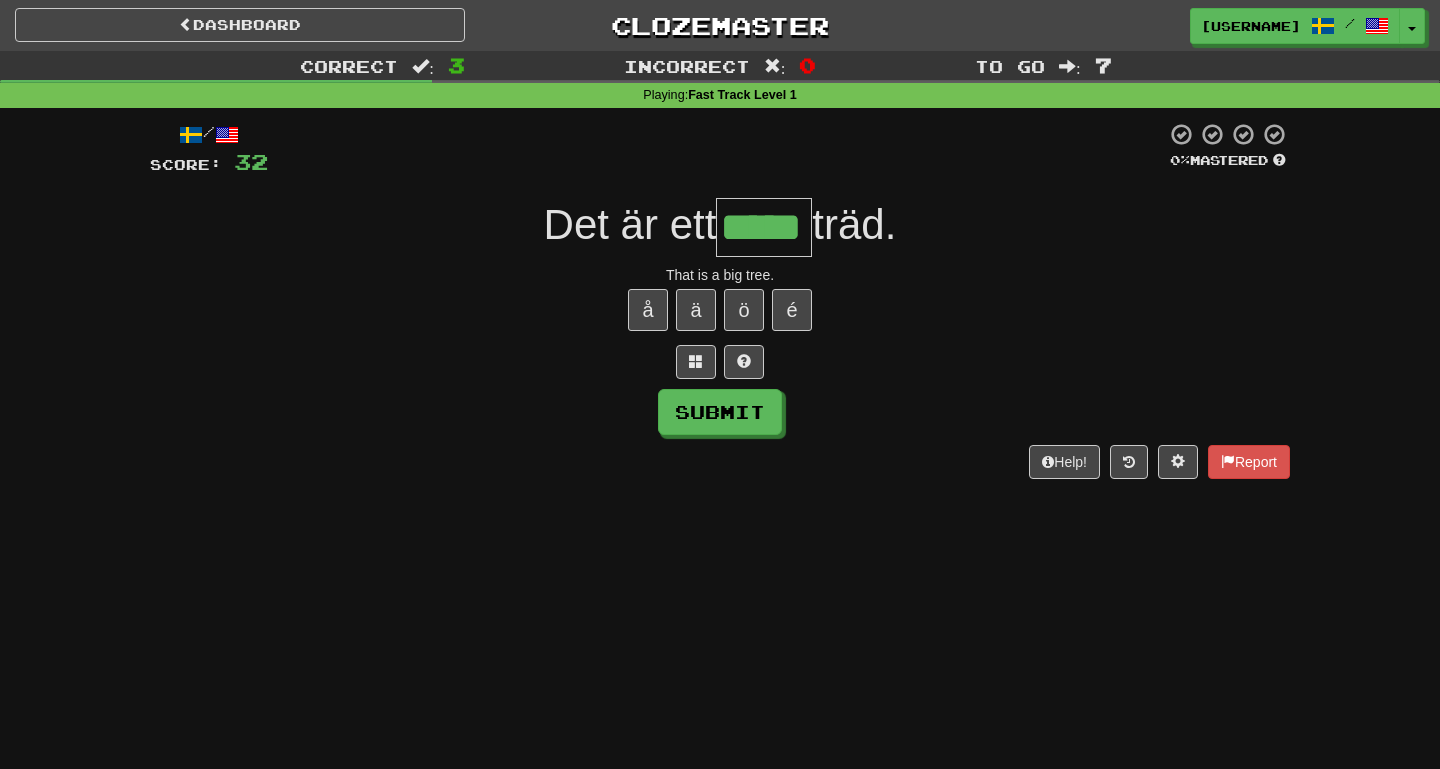 type on "*****" 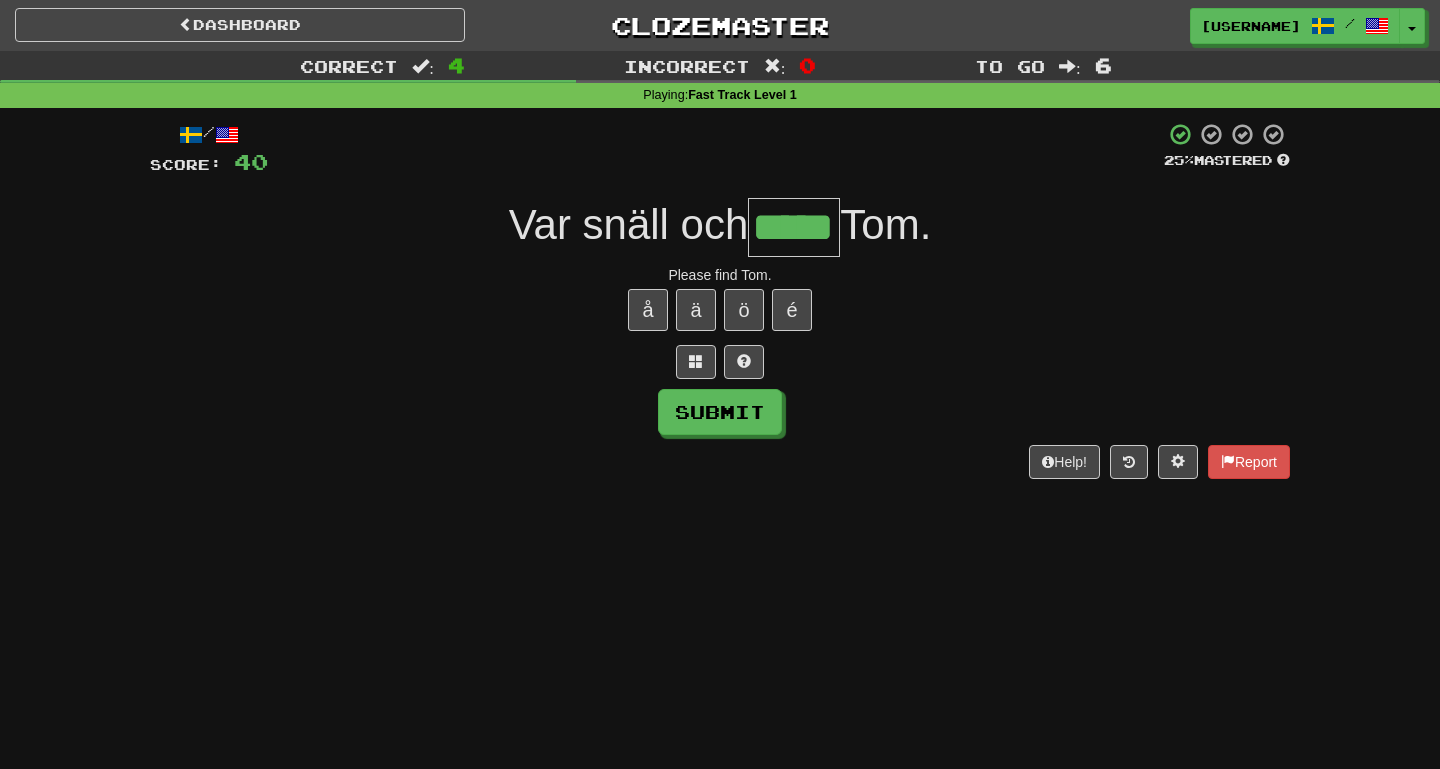 type on "*****" 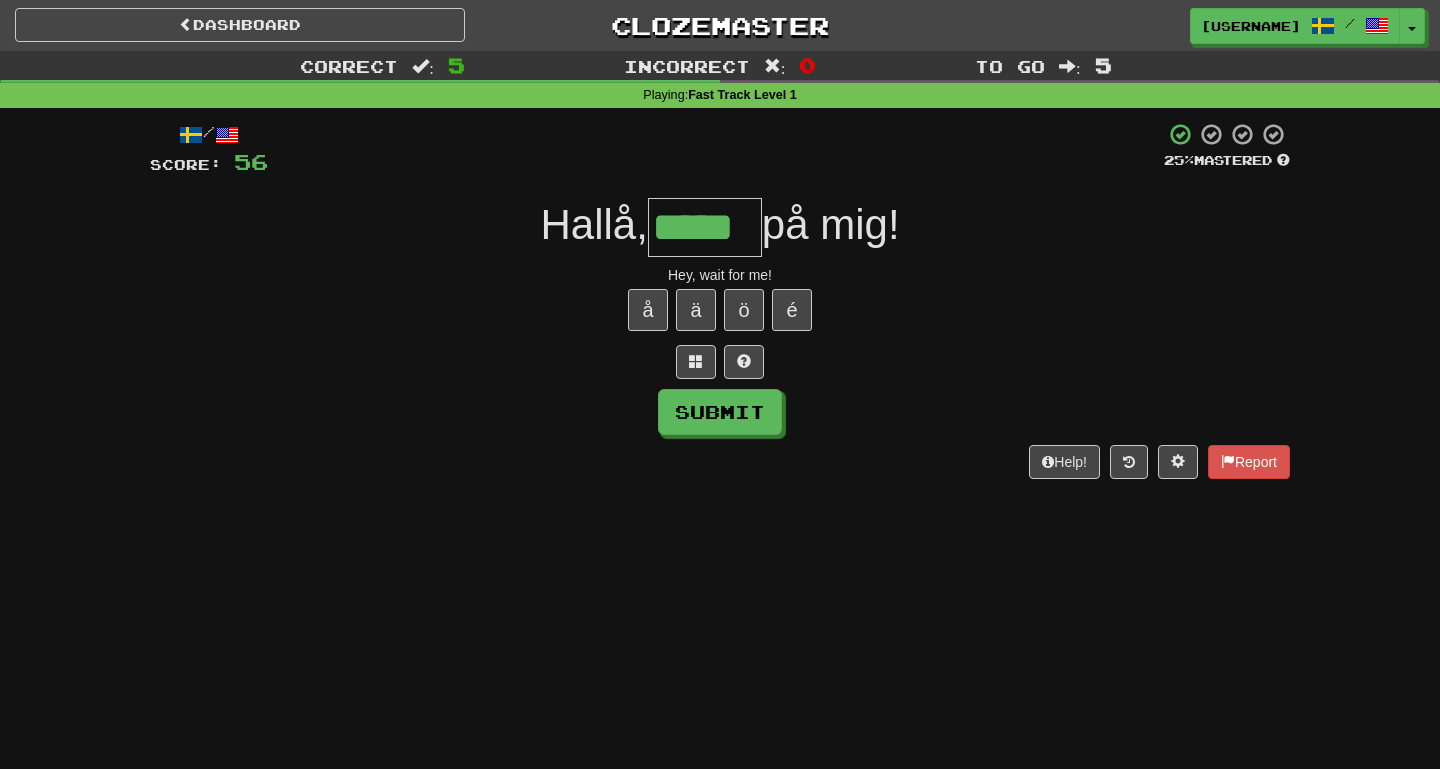 type on "*****" 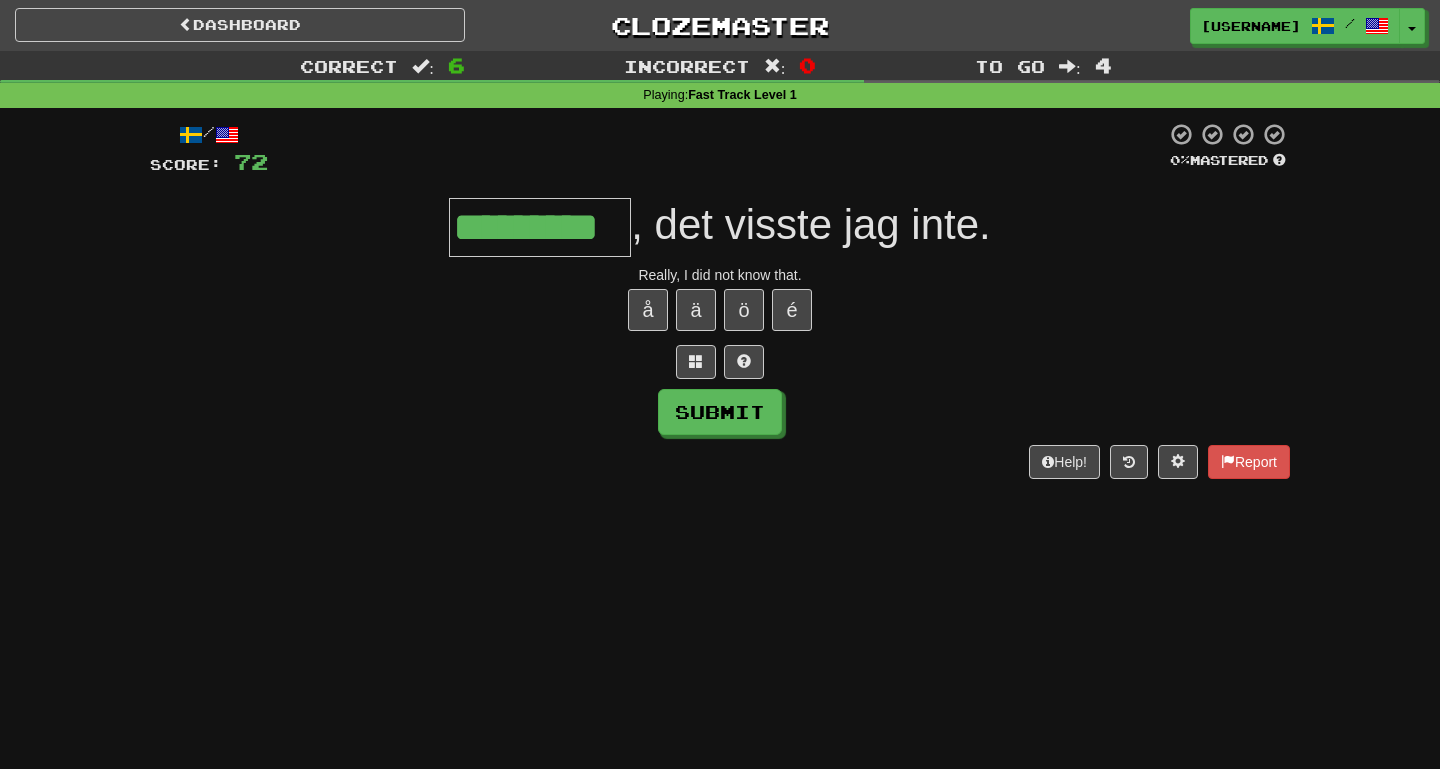 type on "*********" 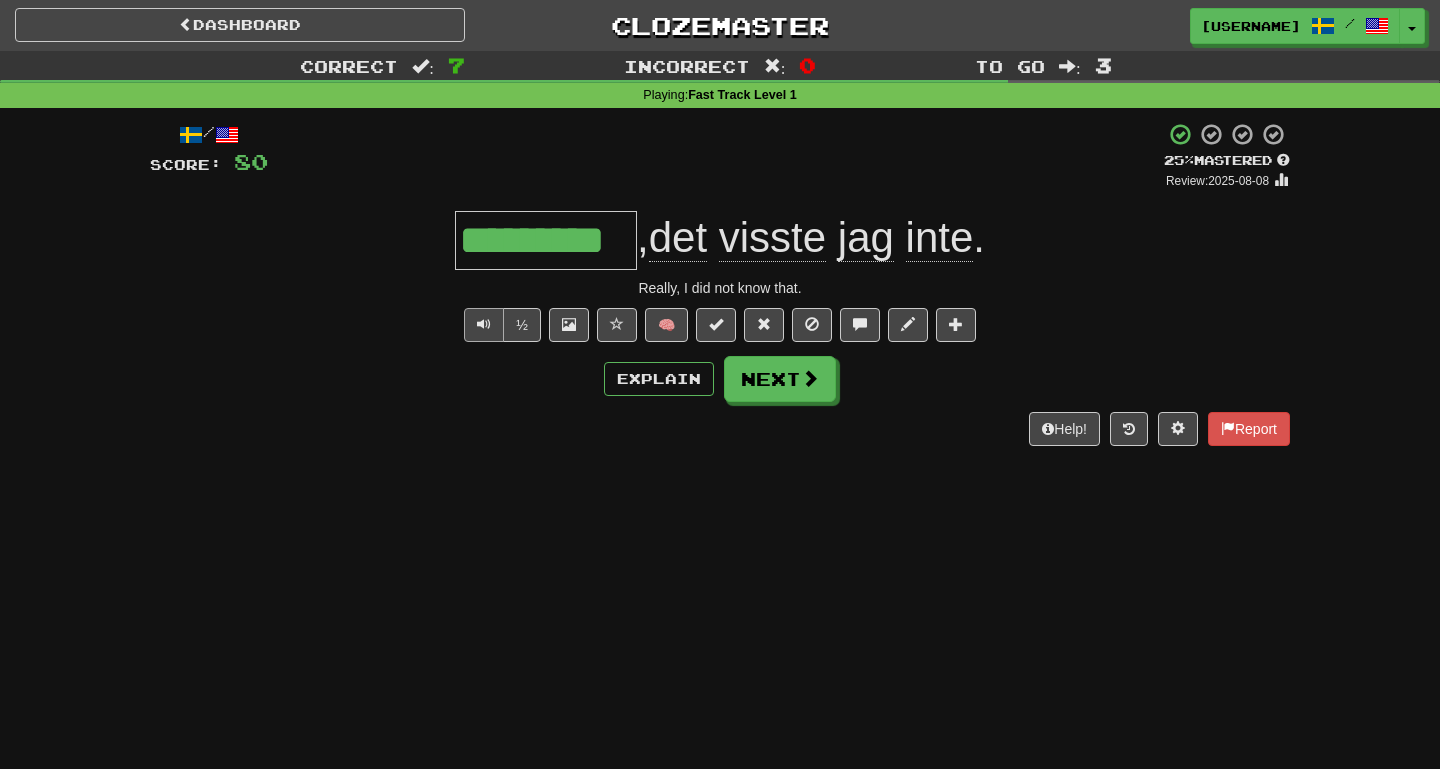 click at bounding box center (484, 325) 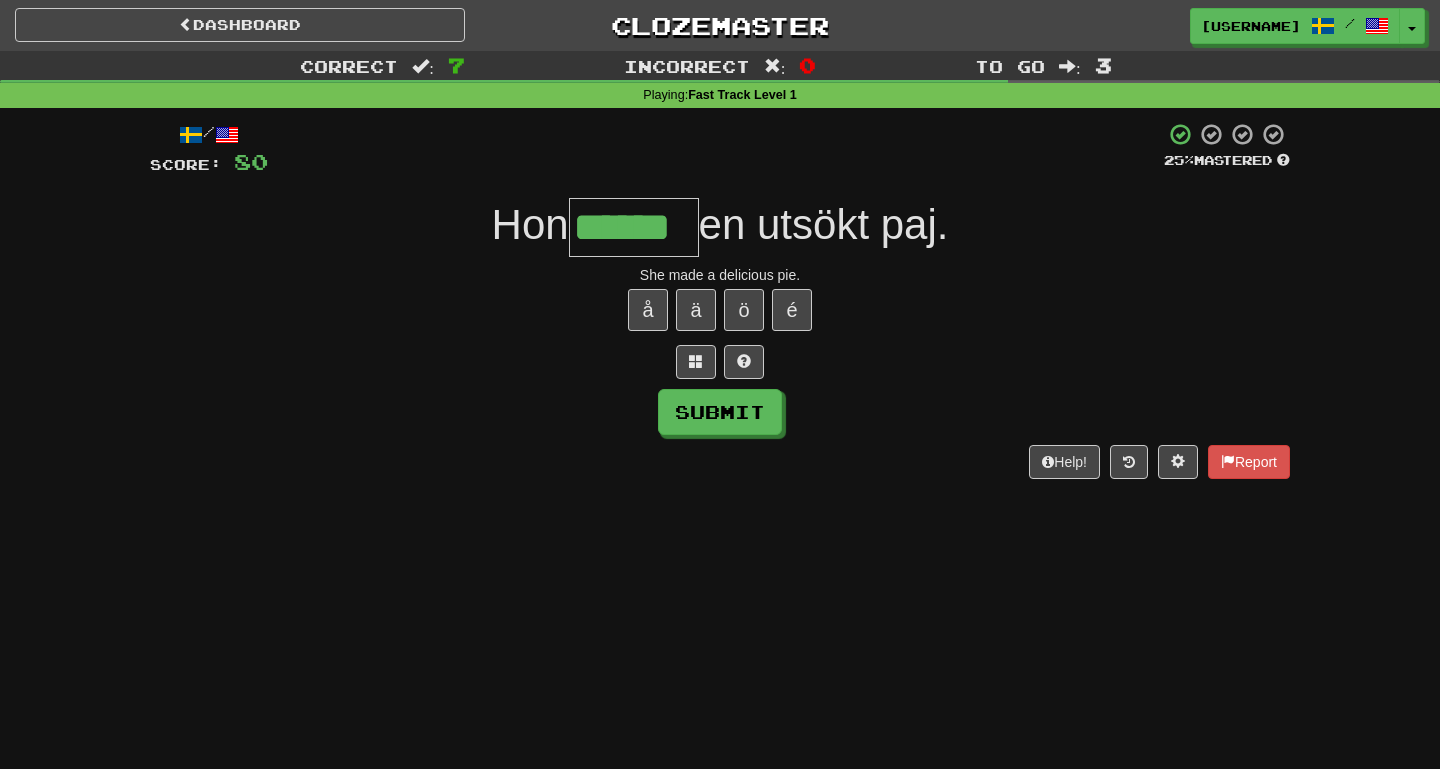 type on "******" 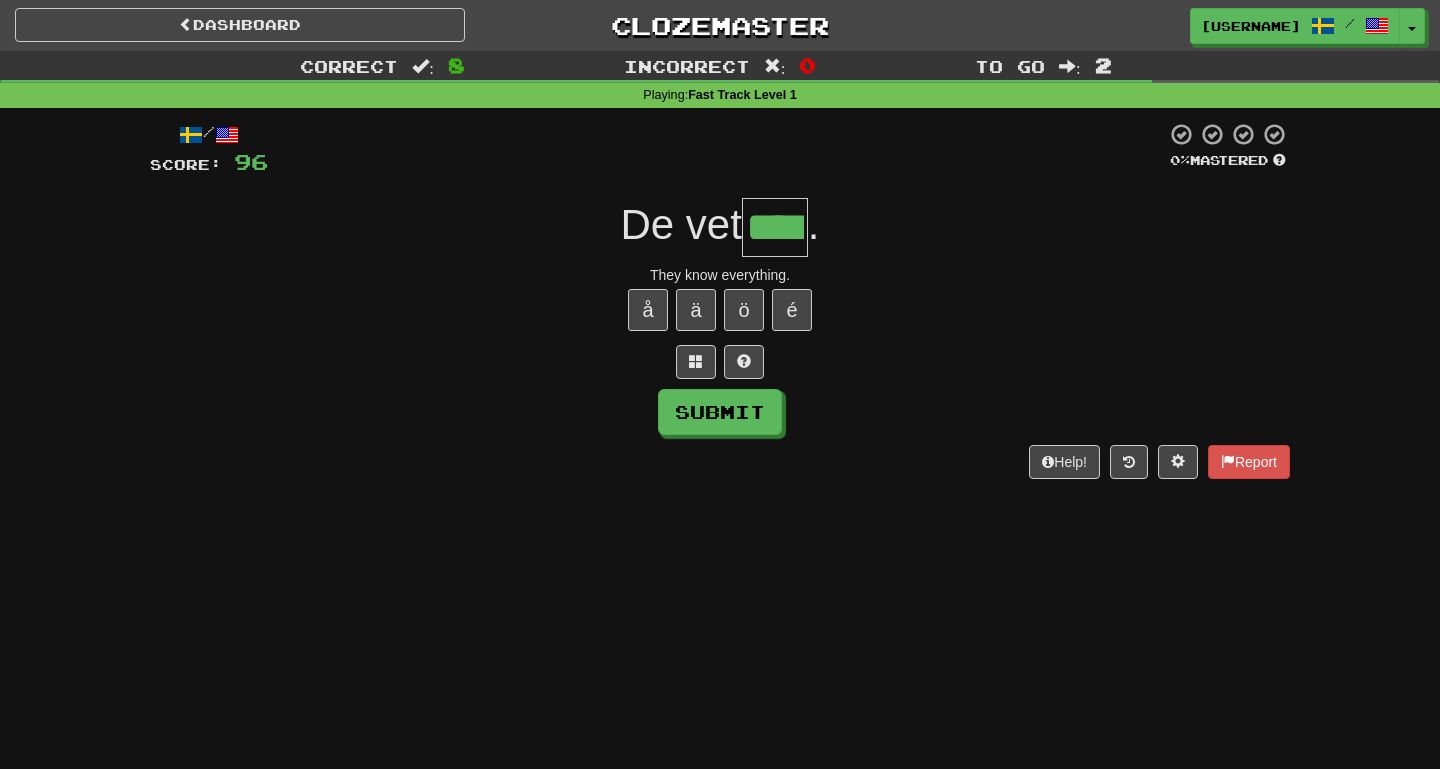type on "****" 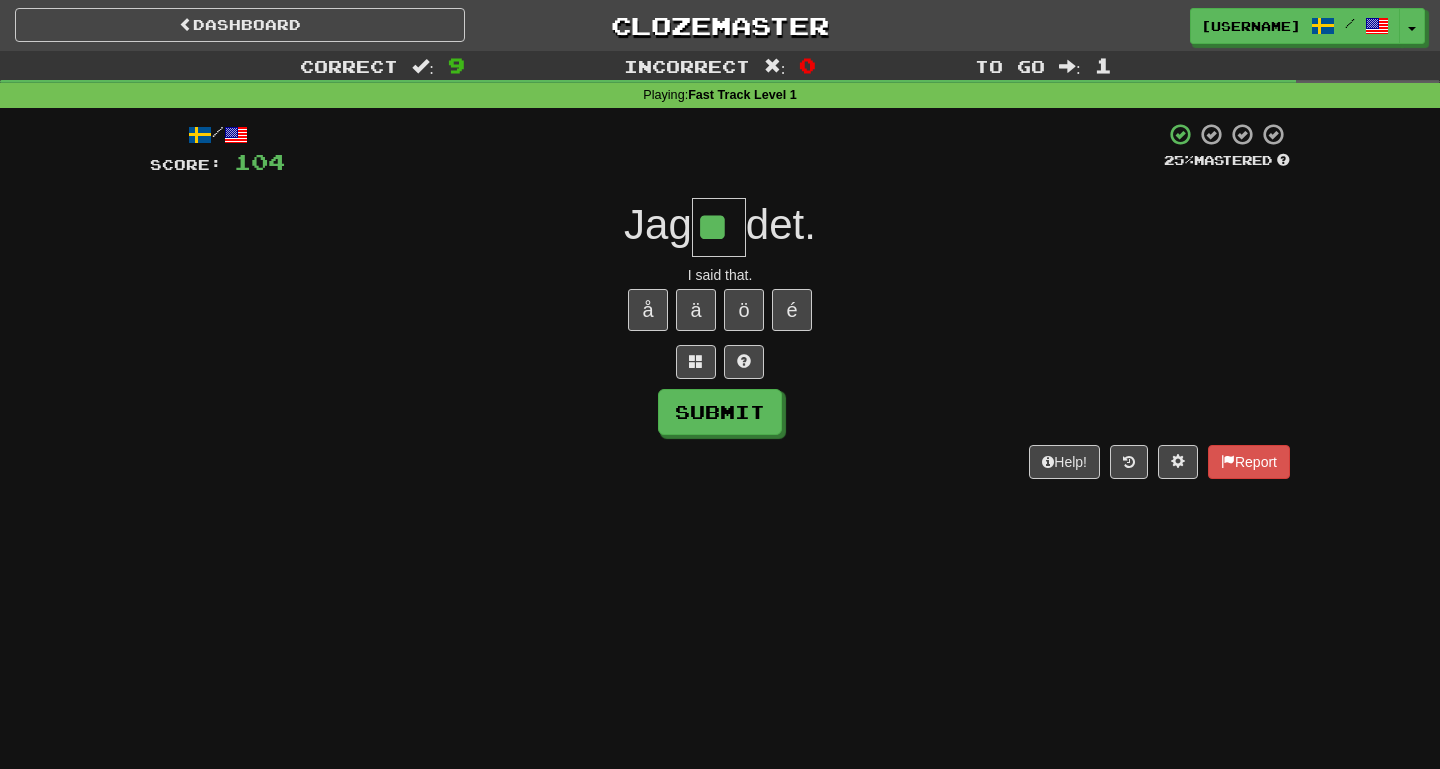 type on "**" 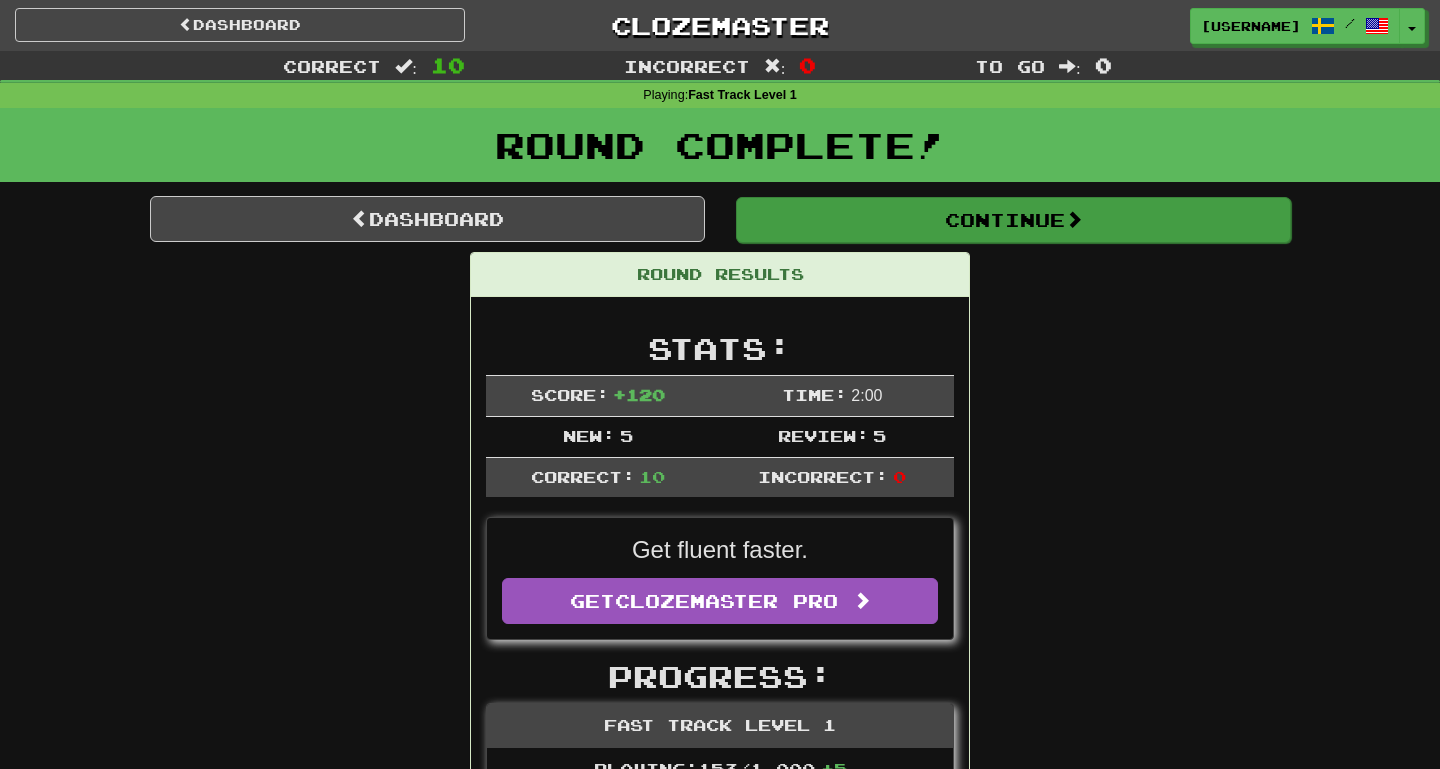 click on "Continue" at bounding box center [1013, 220] 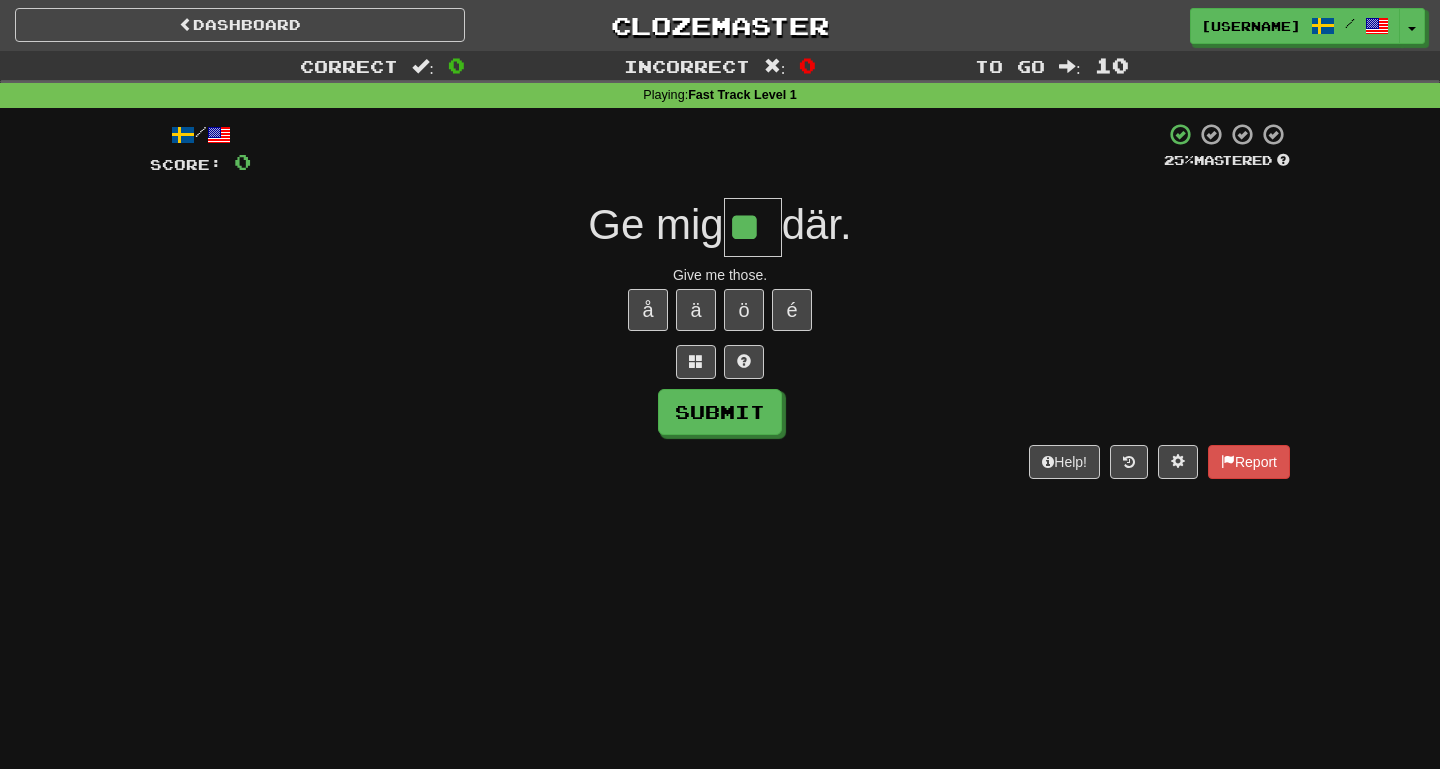 type on "**" 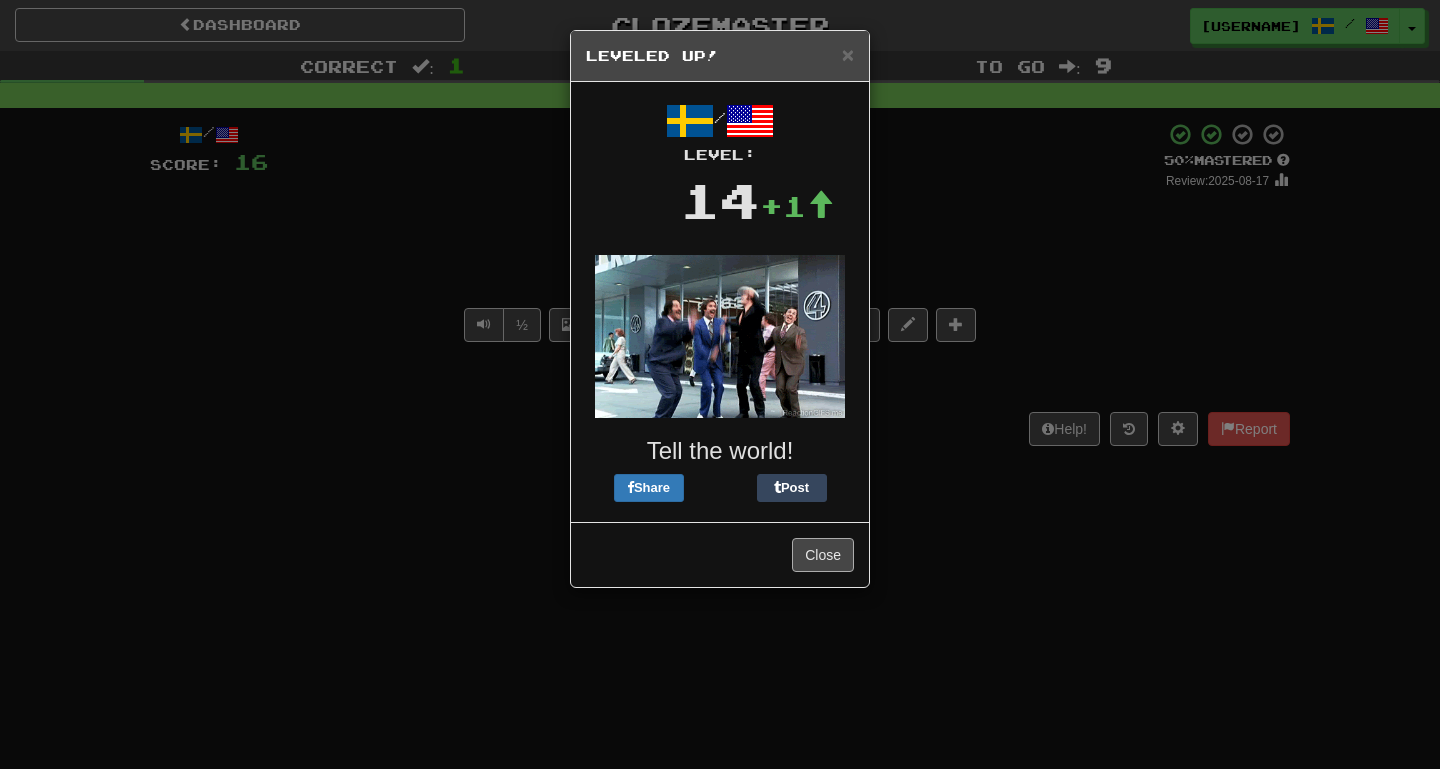 click on "Close" at bounding box center (823, 555) 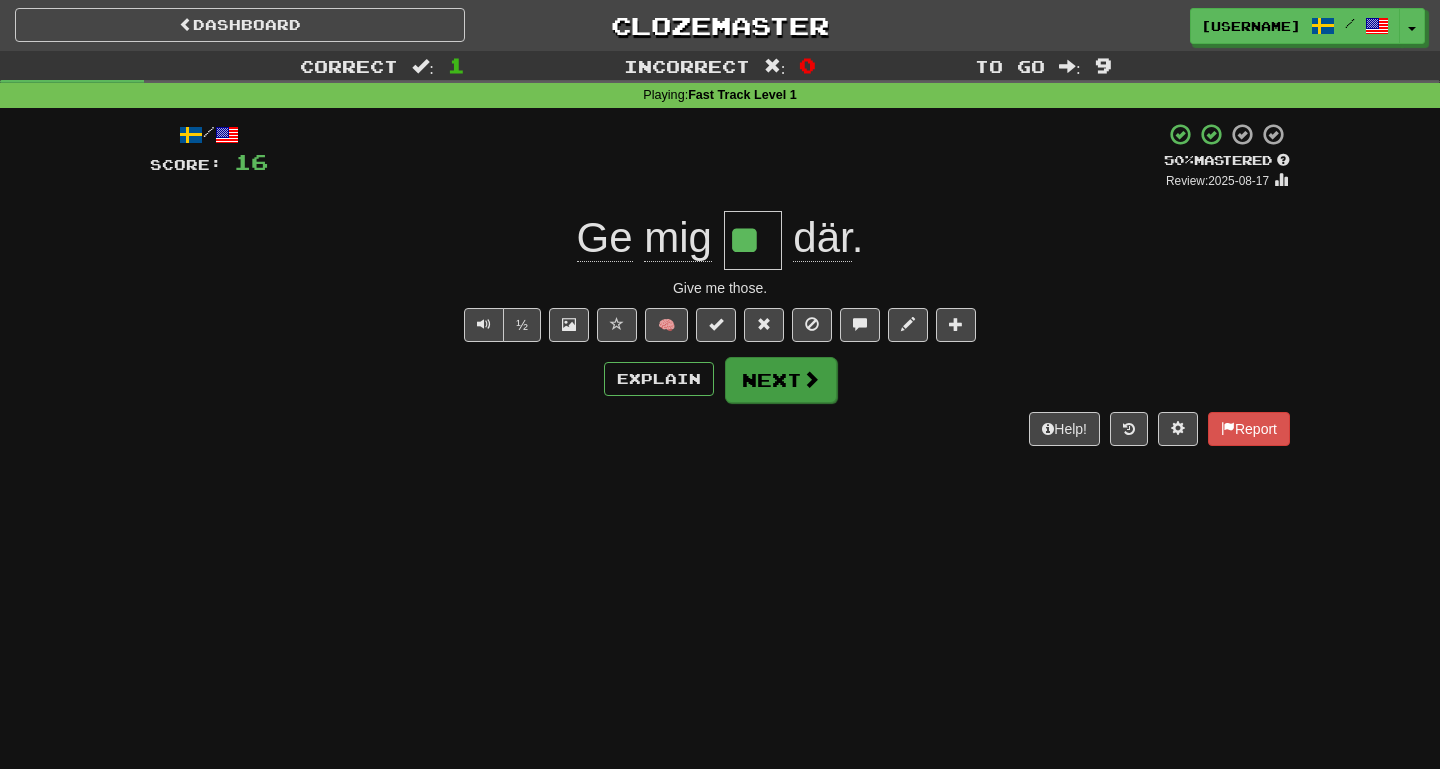 click on "Next" at bounding box center (781, 380) 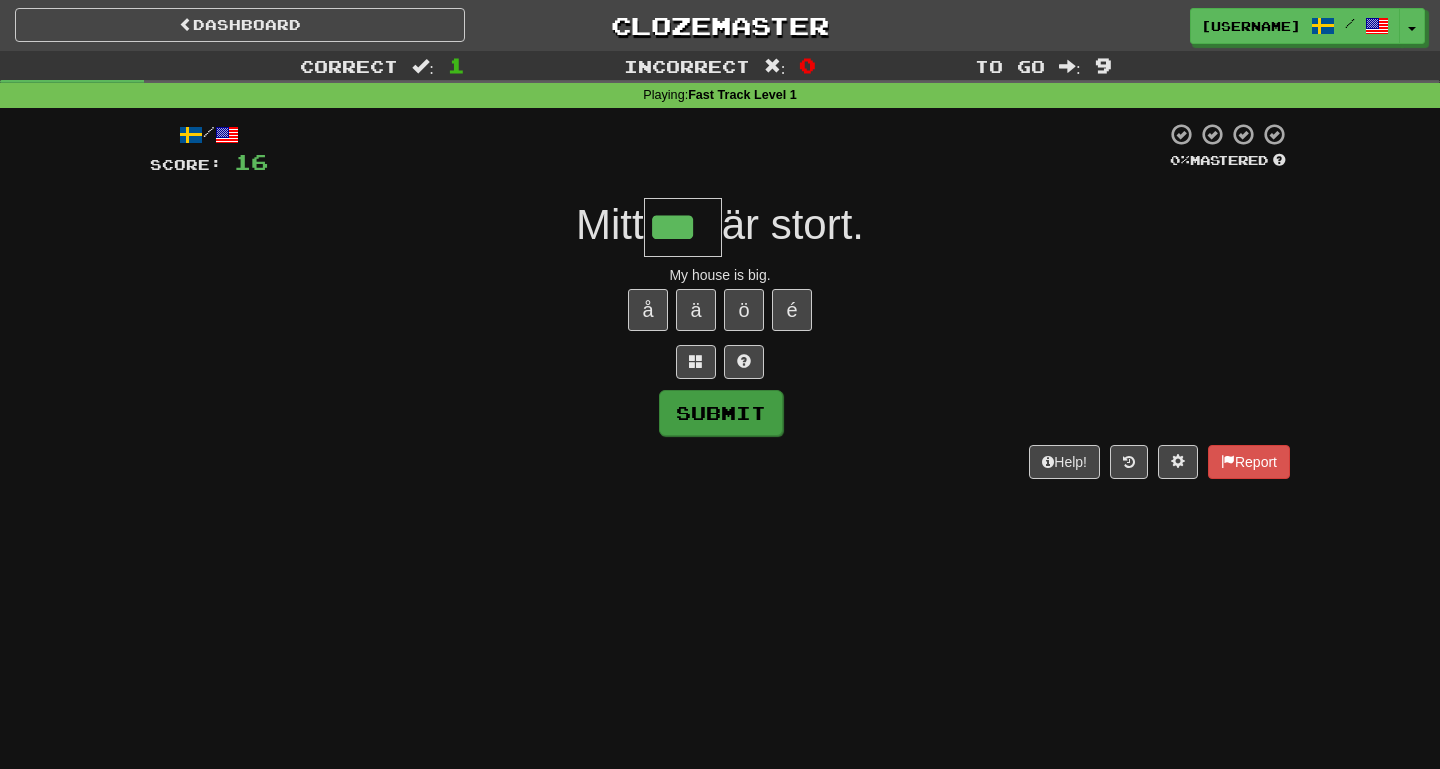 type on "***" 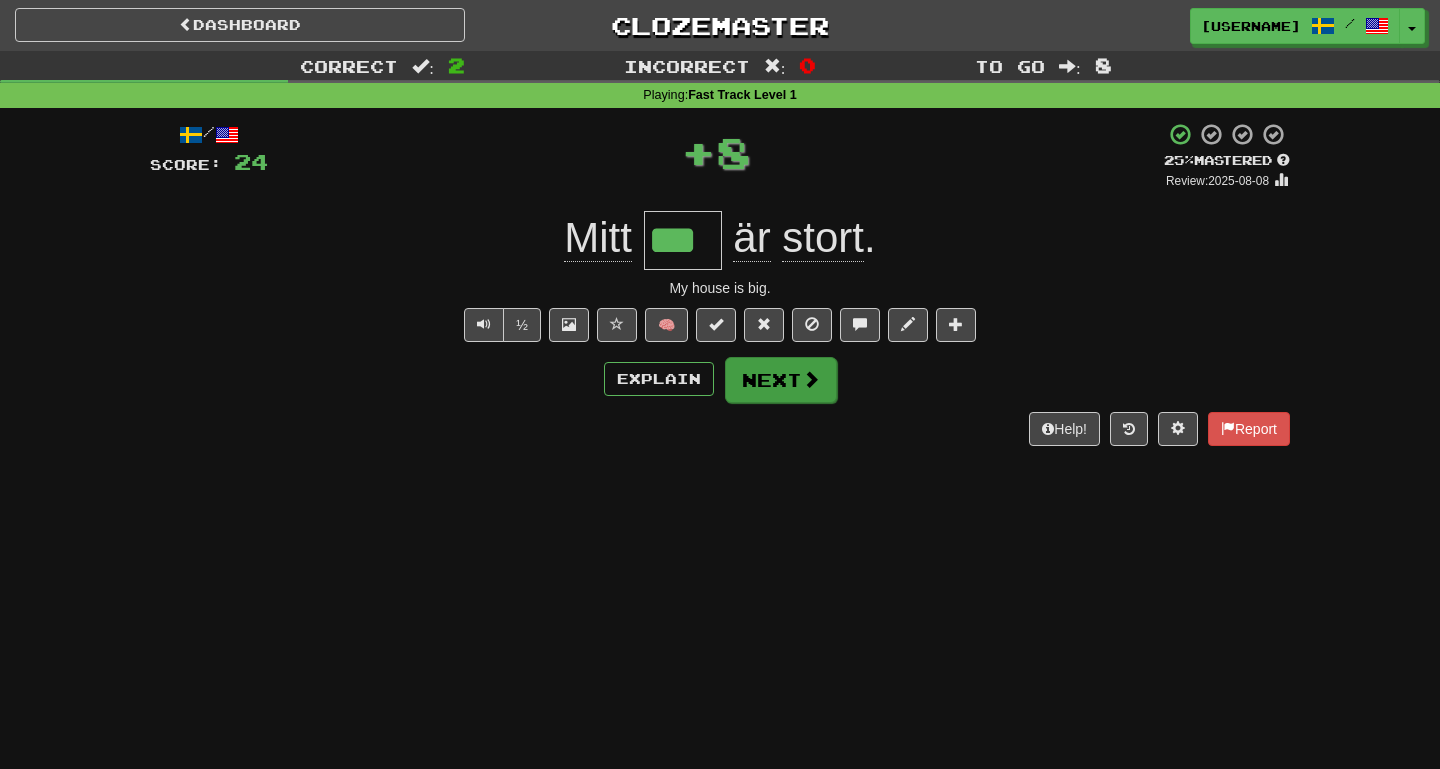 click on "Next" at bounding box center [781, 380] 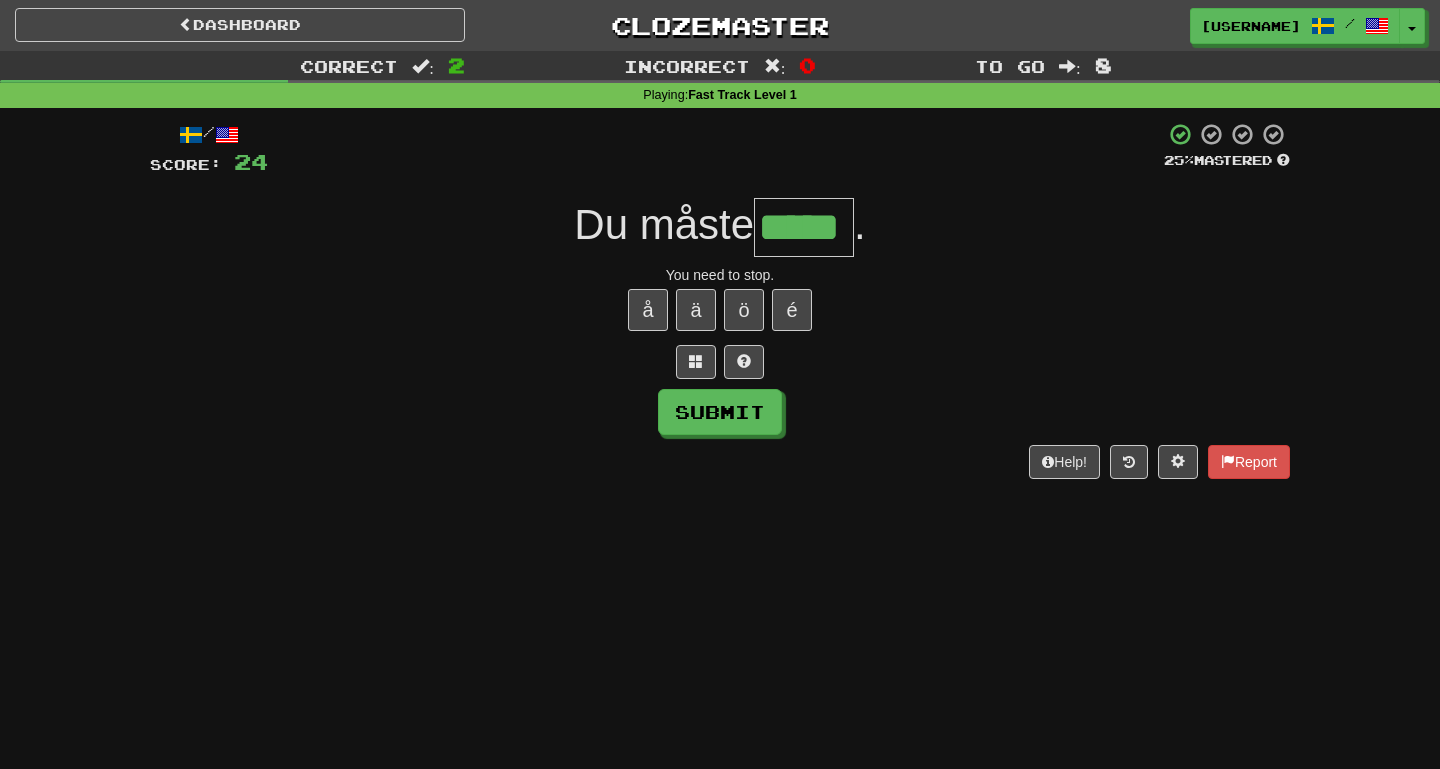 type on "*****" 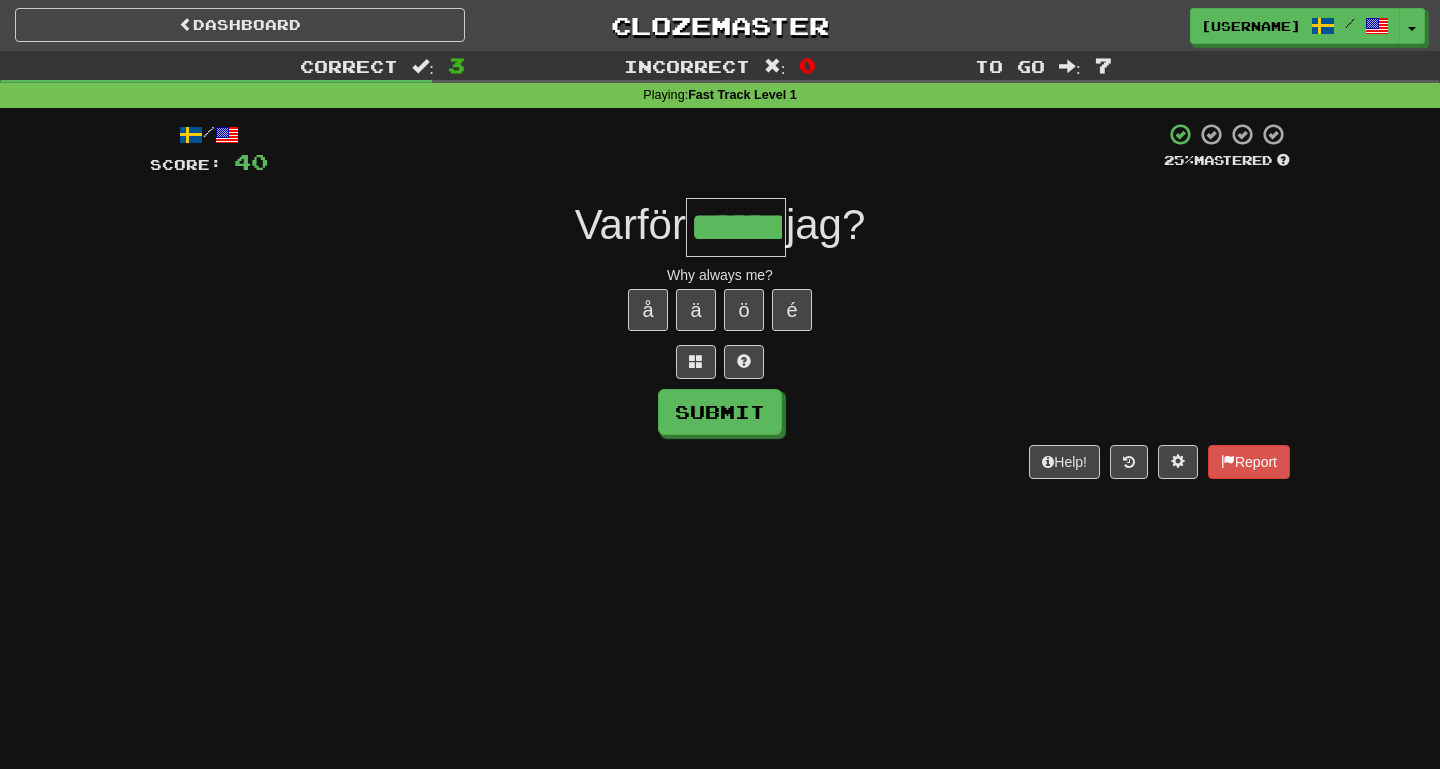 type on "******" 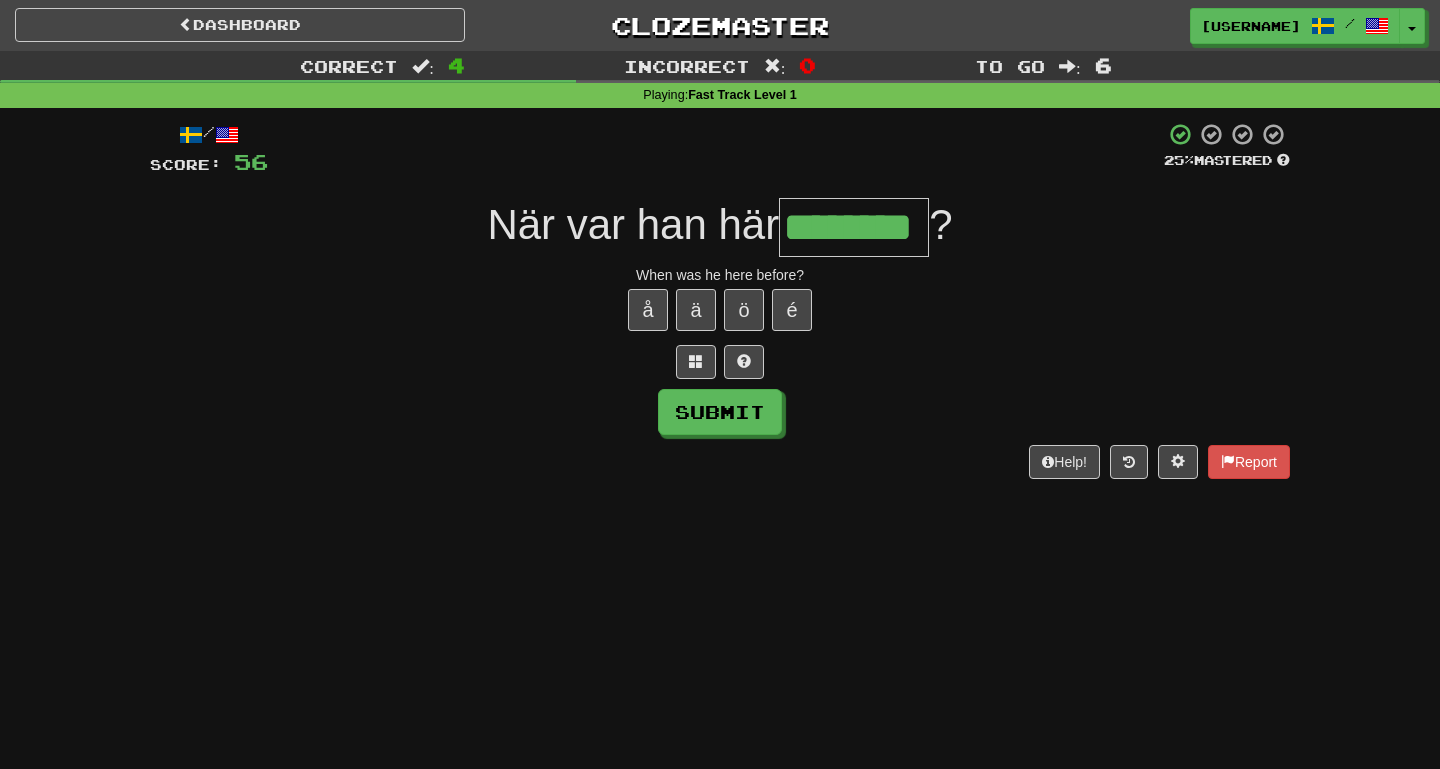 type on "********" 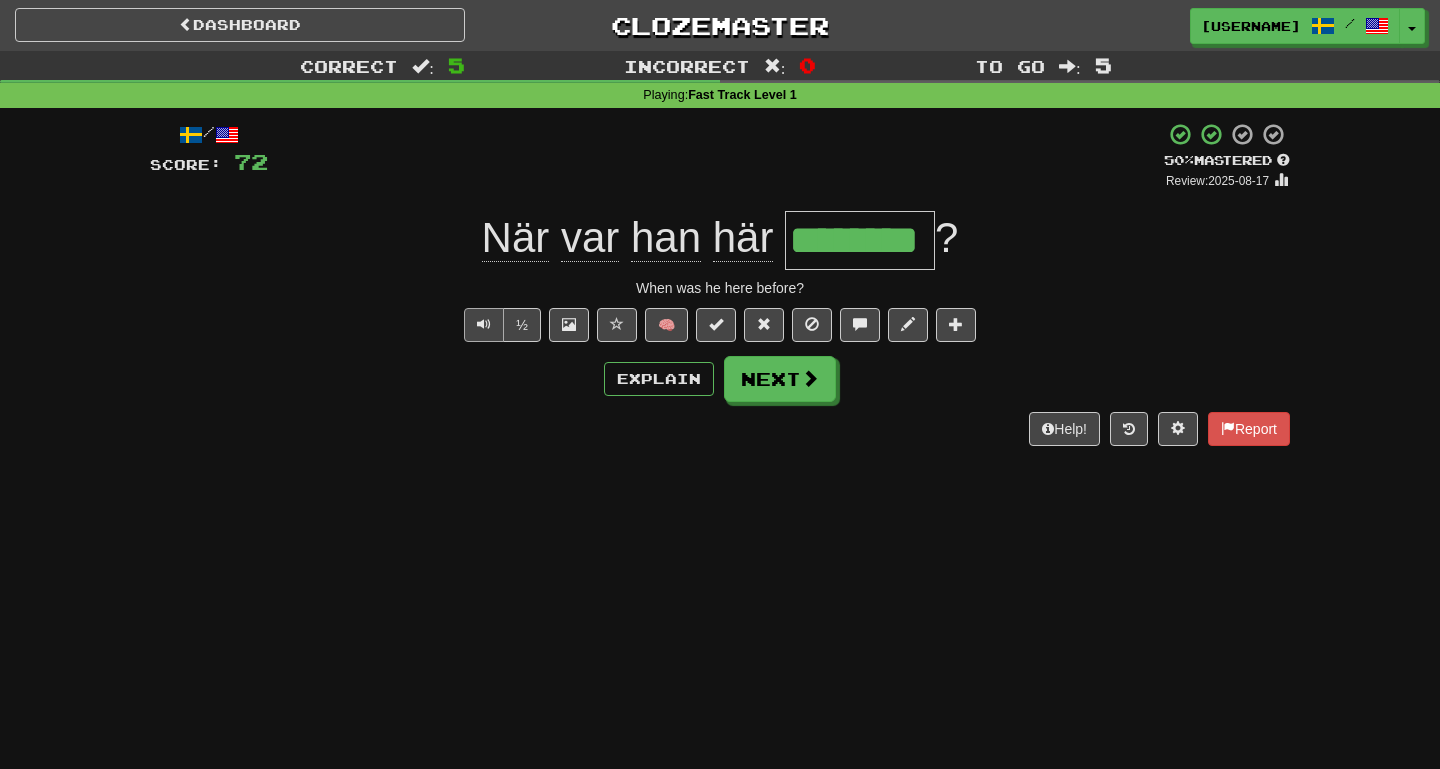 click at bounding box center (484, 325) 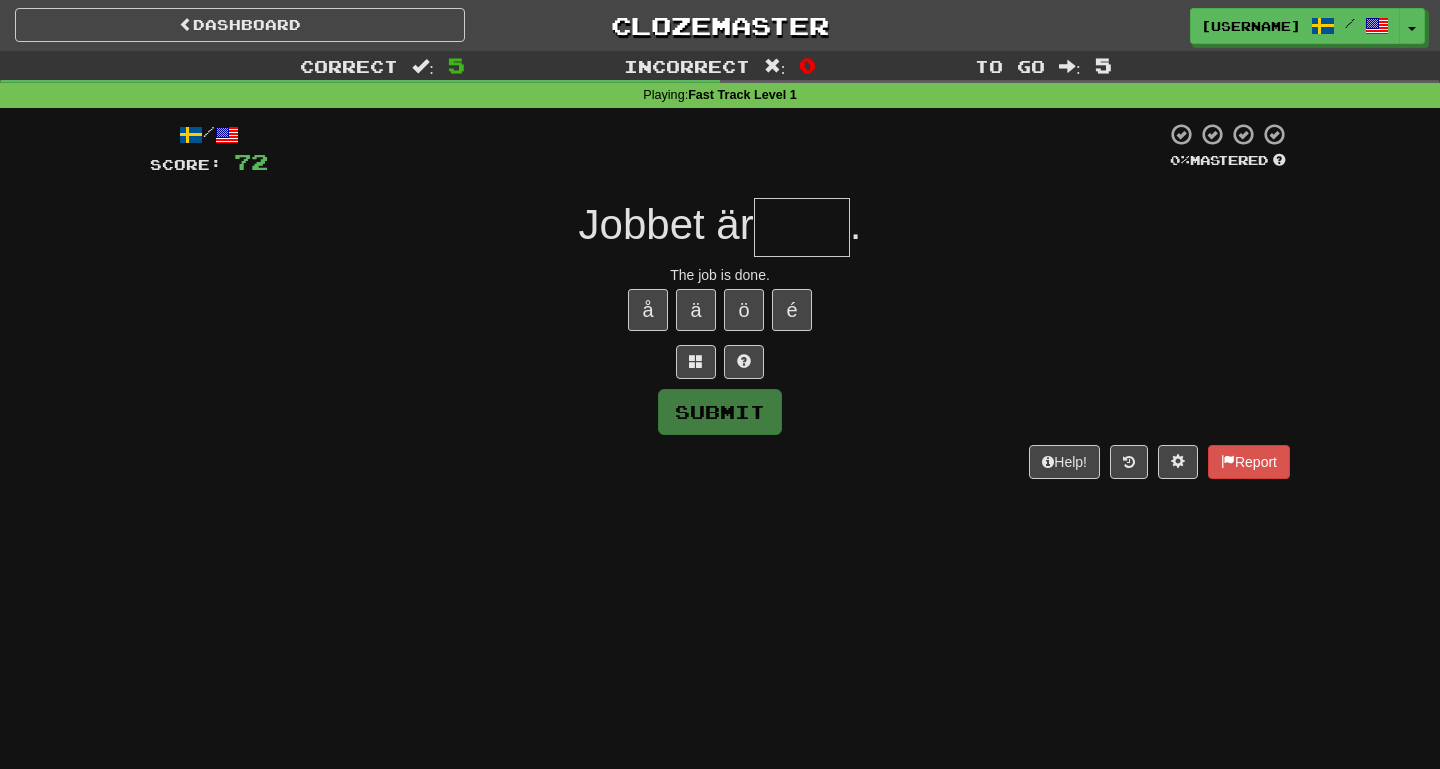 type on "*" 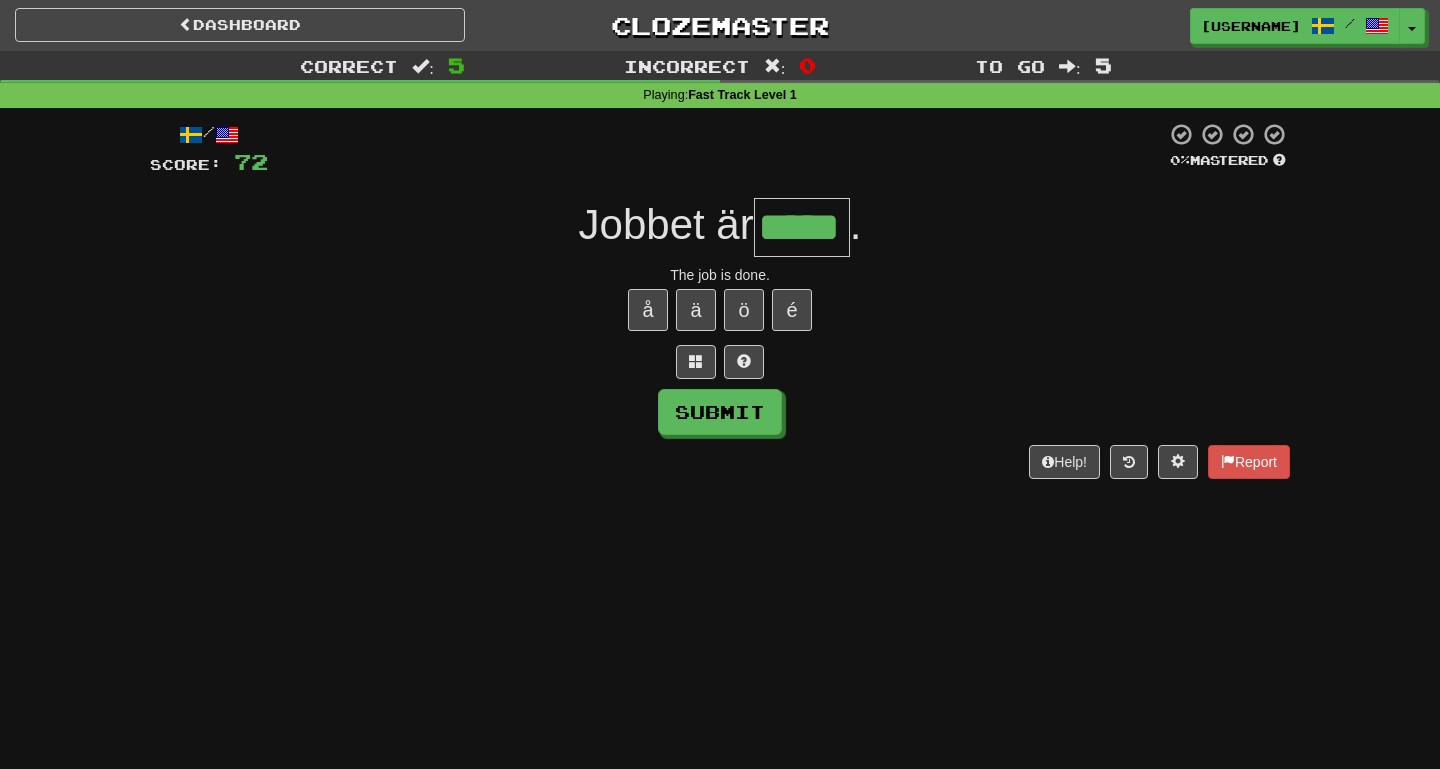 type on "*****" 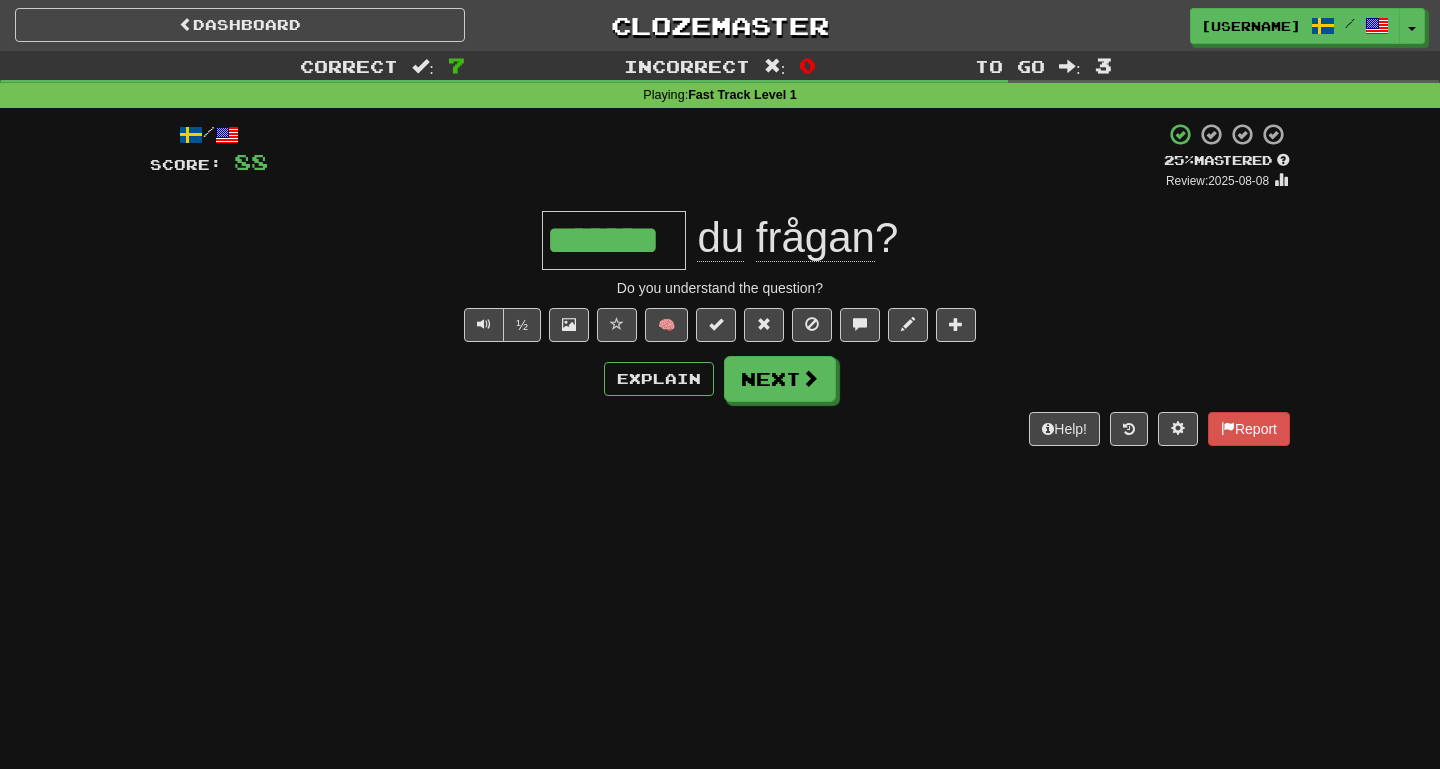 type on "*" 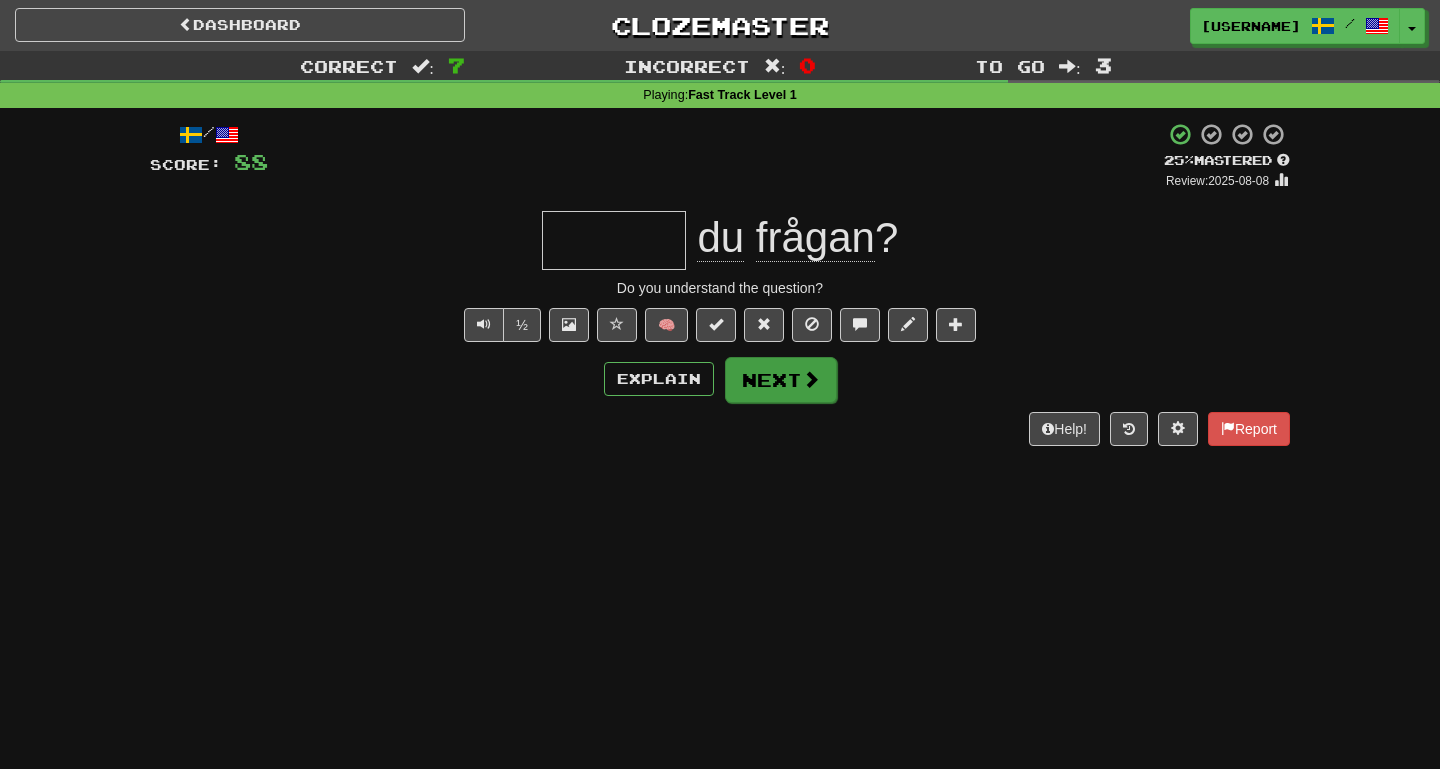 click on "Next" at bounding box center (781, 380) 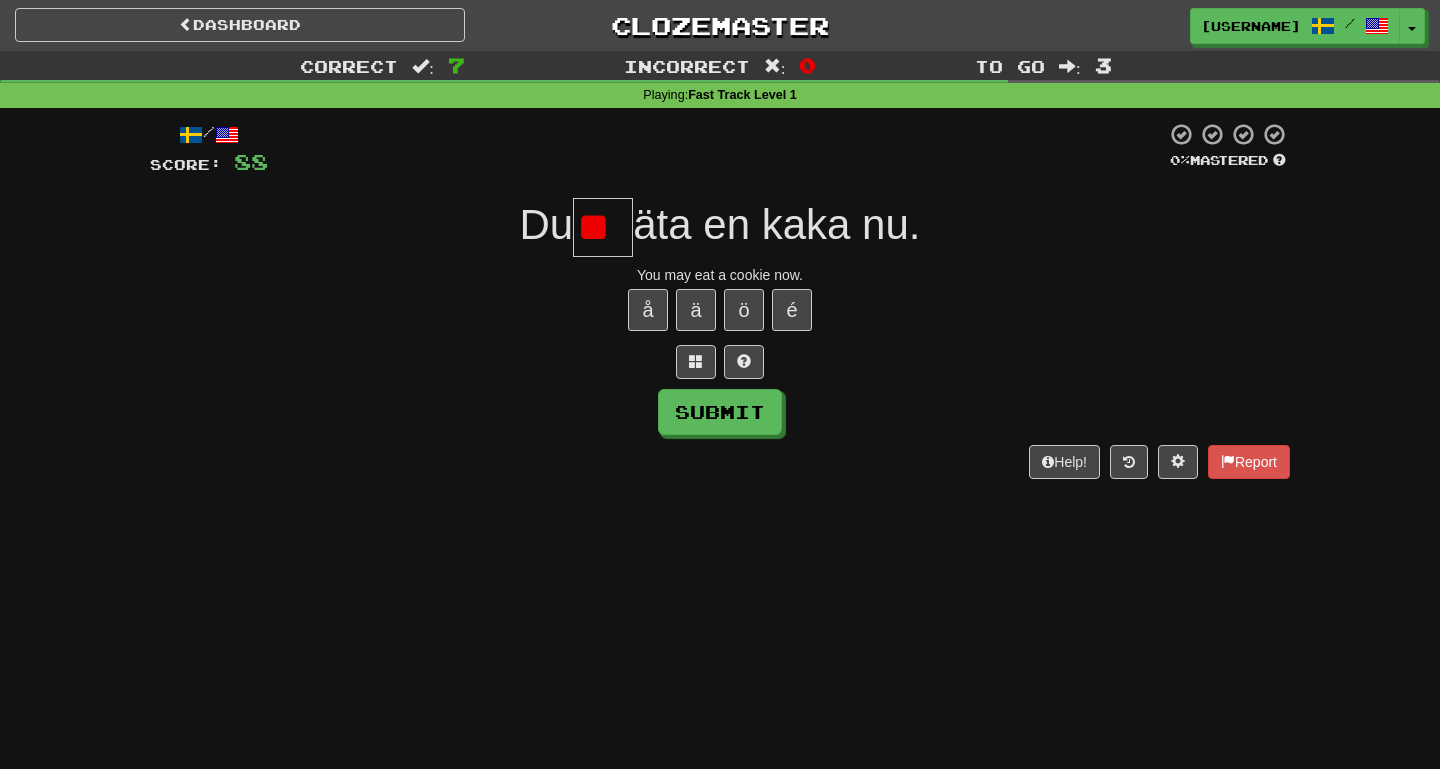 type on "*" 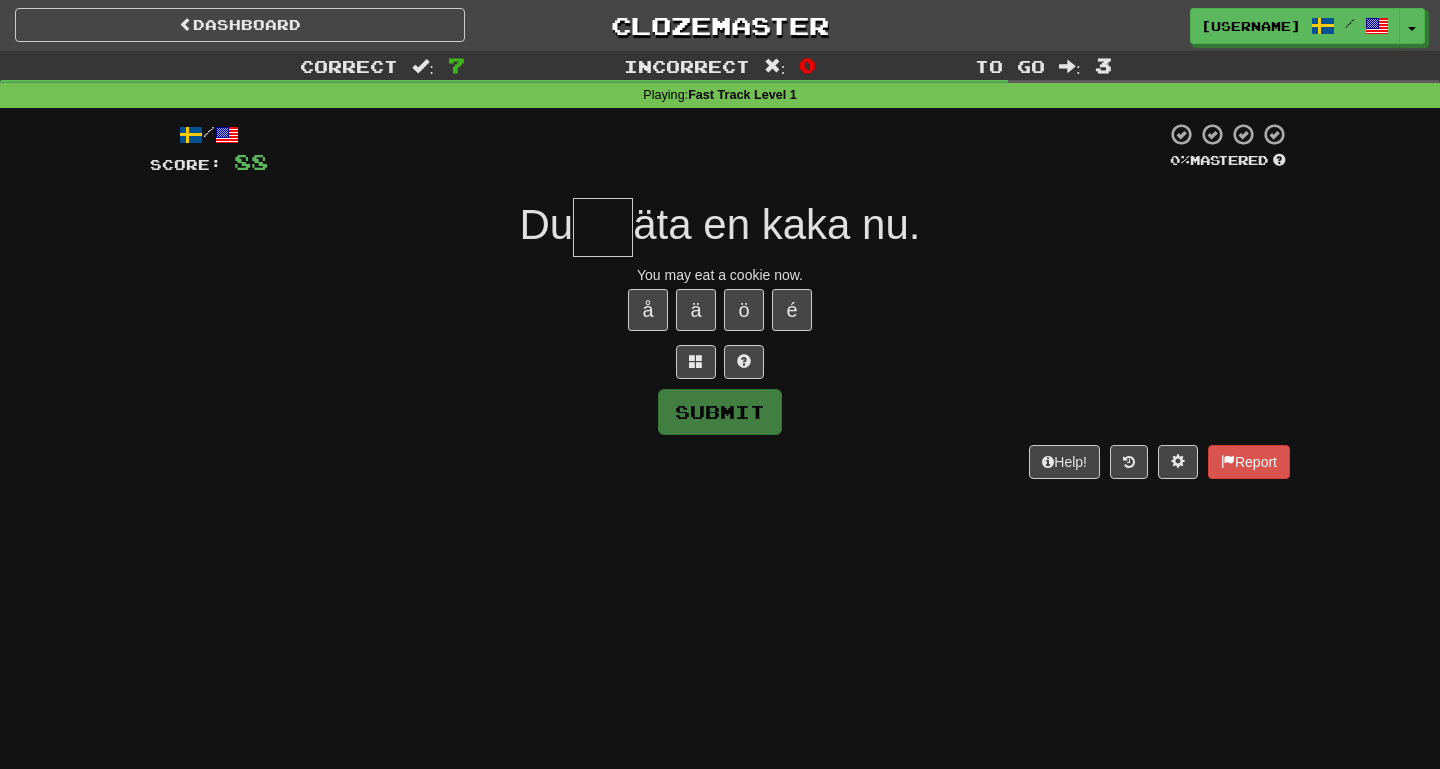 type on "*" 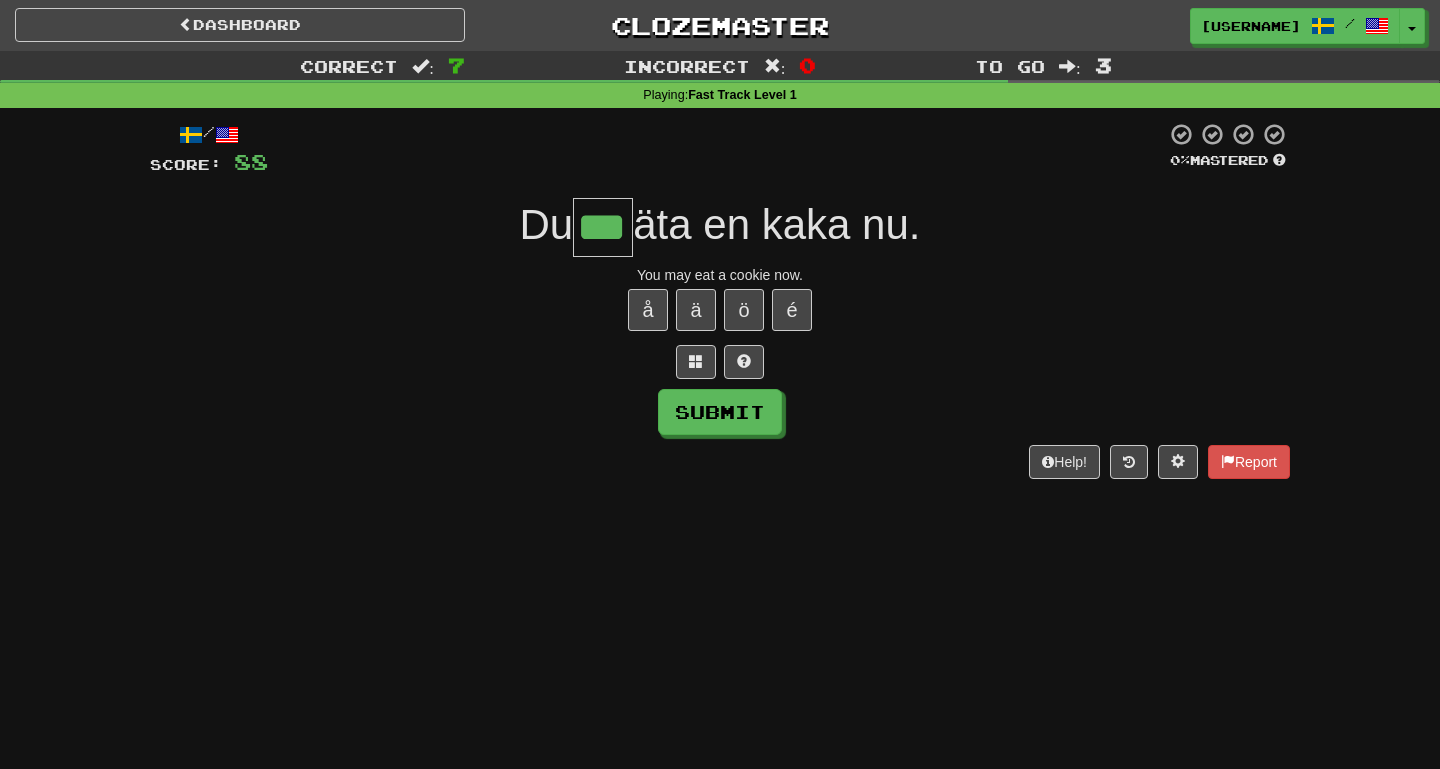 type on "***" 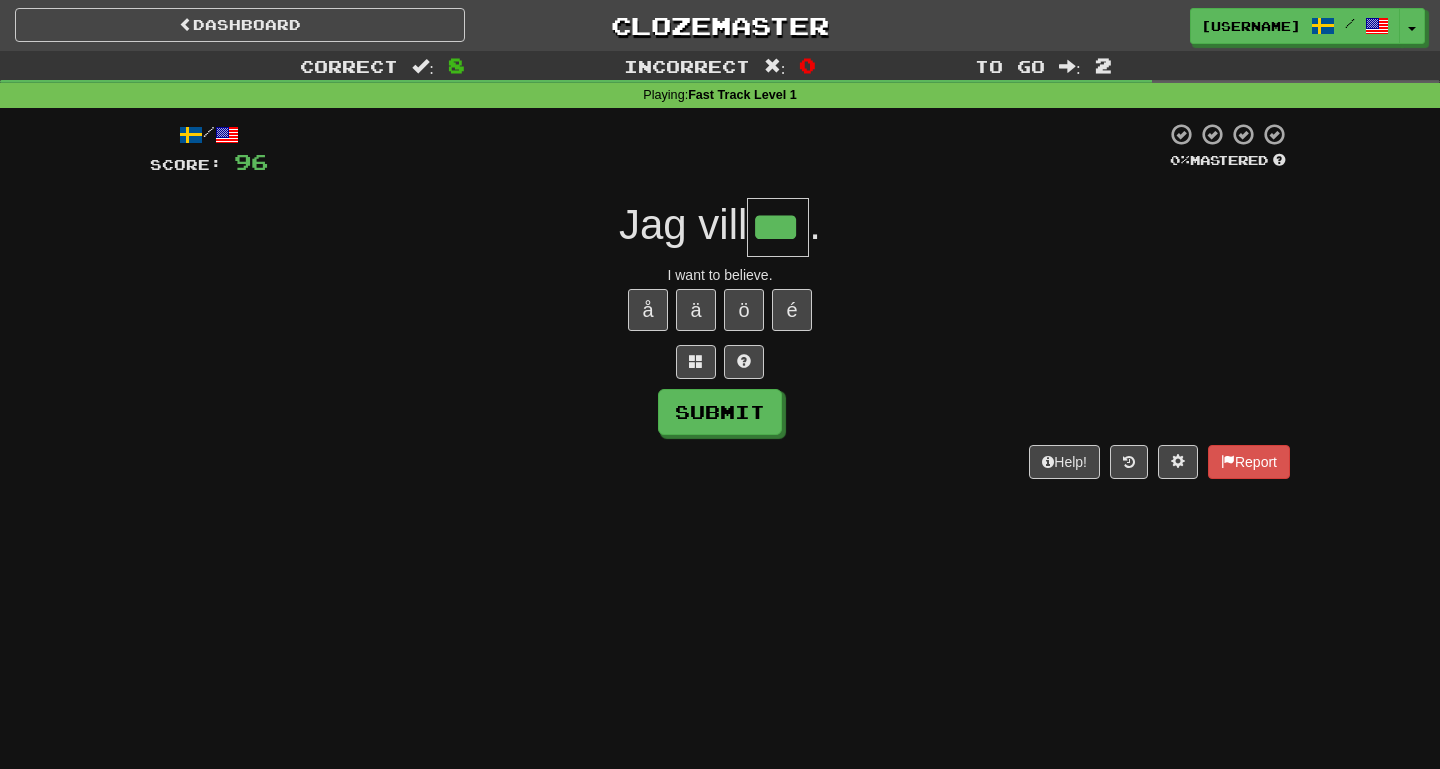 type on "***" 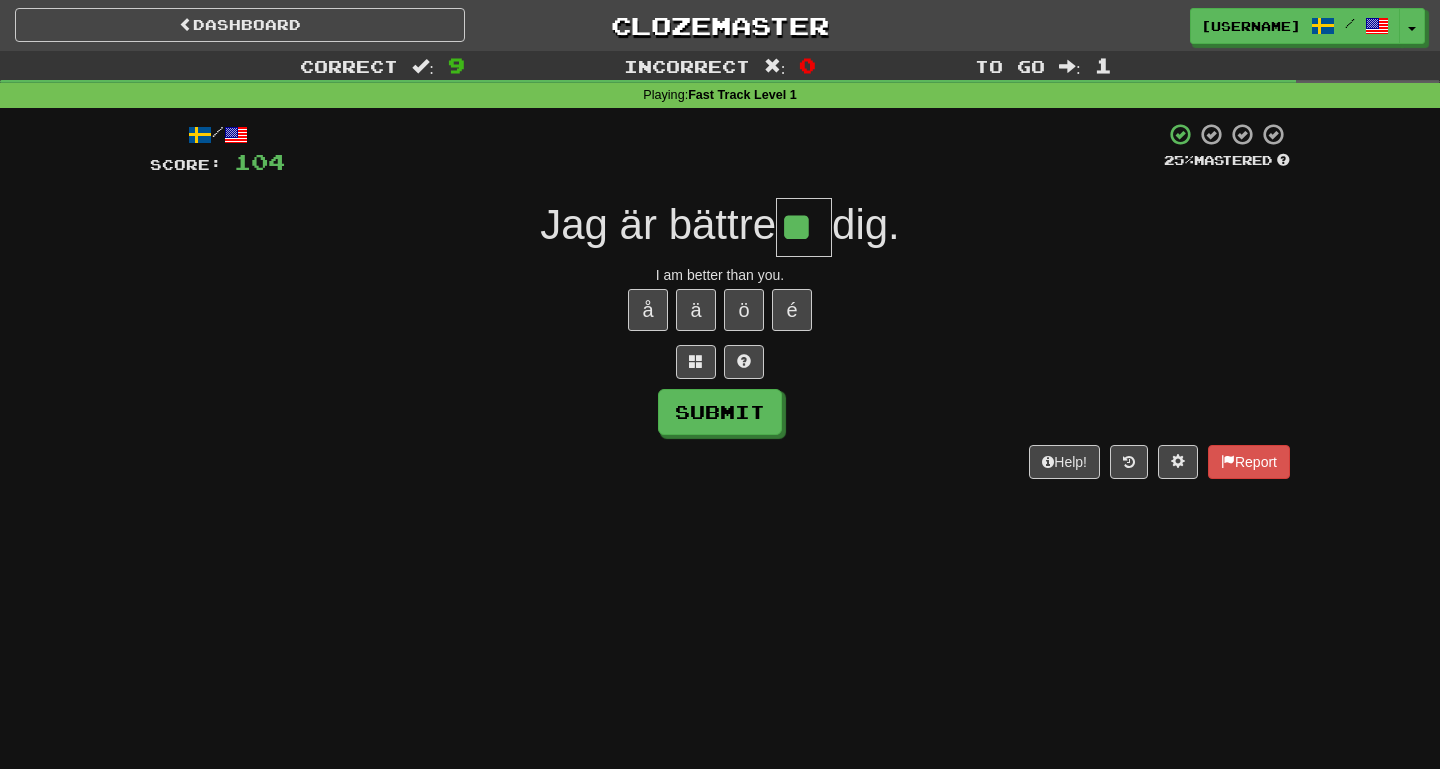 type on "**" 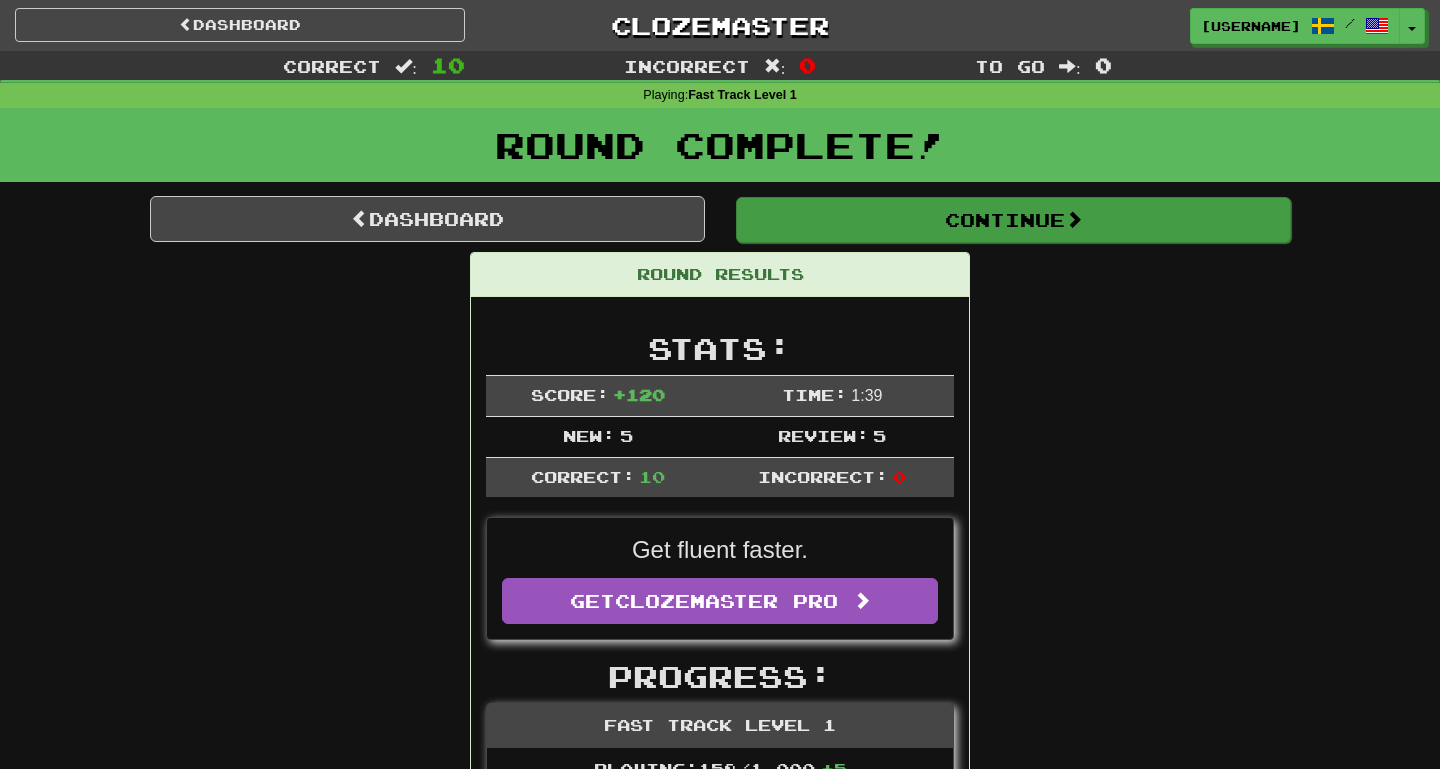 click on "Continue" at bounding box center (1013, 220) 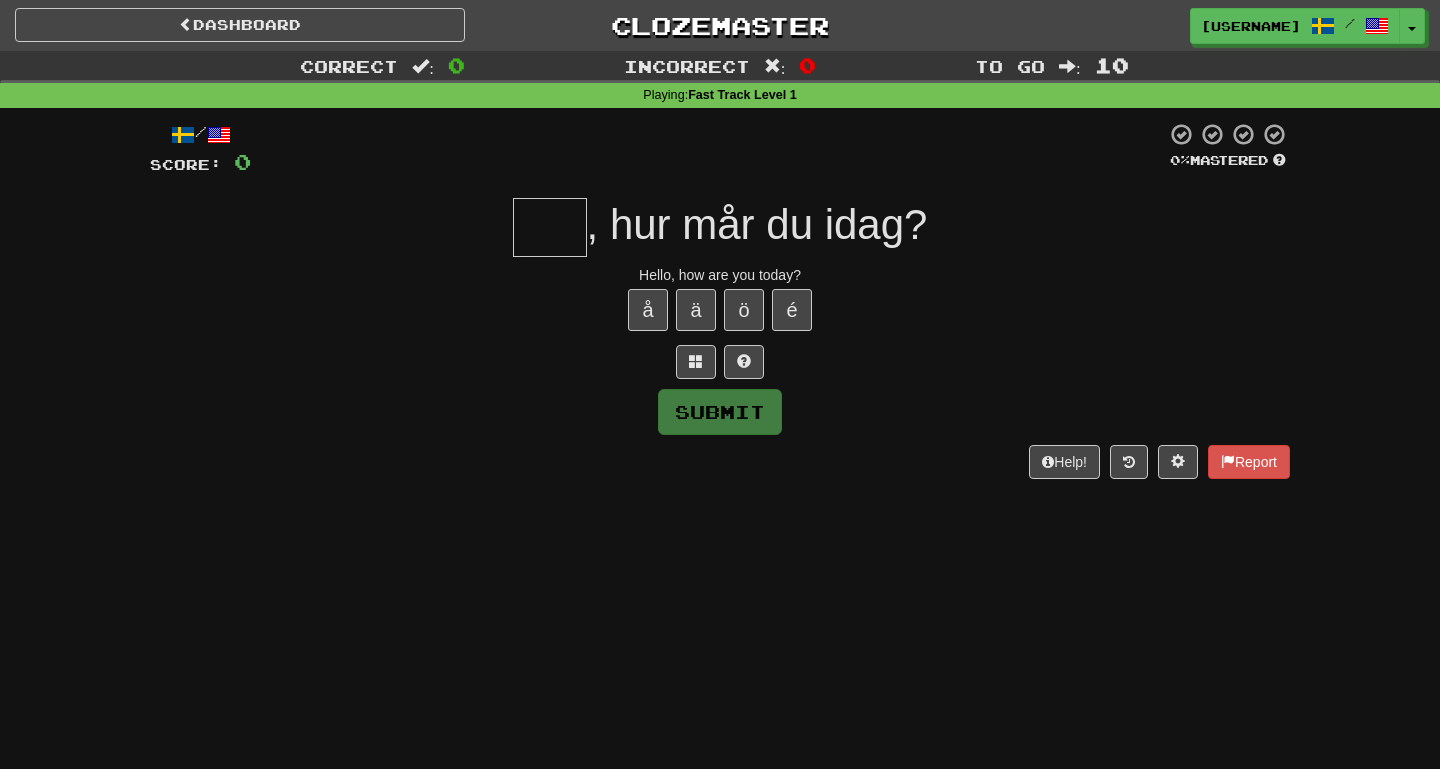 click at bounding box center [550, 227] 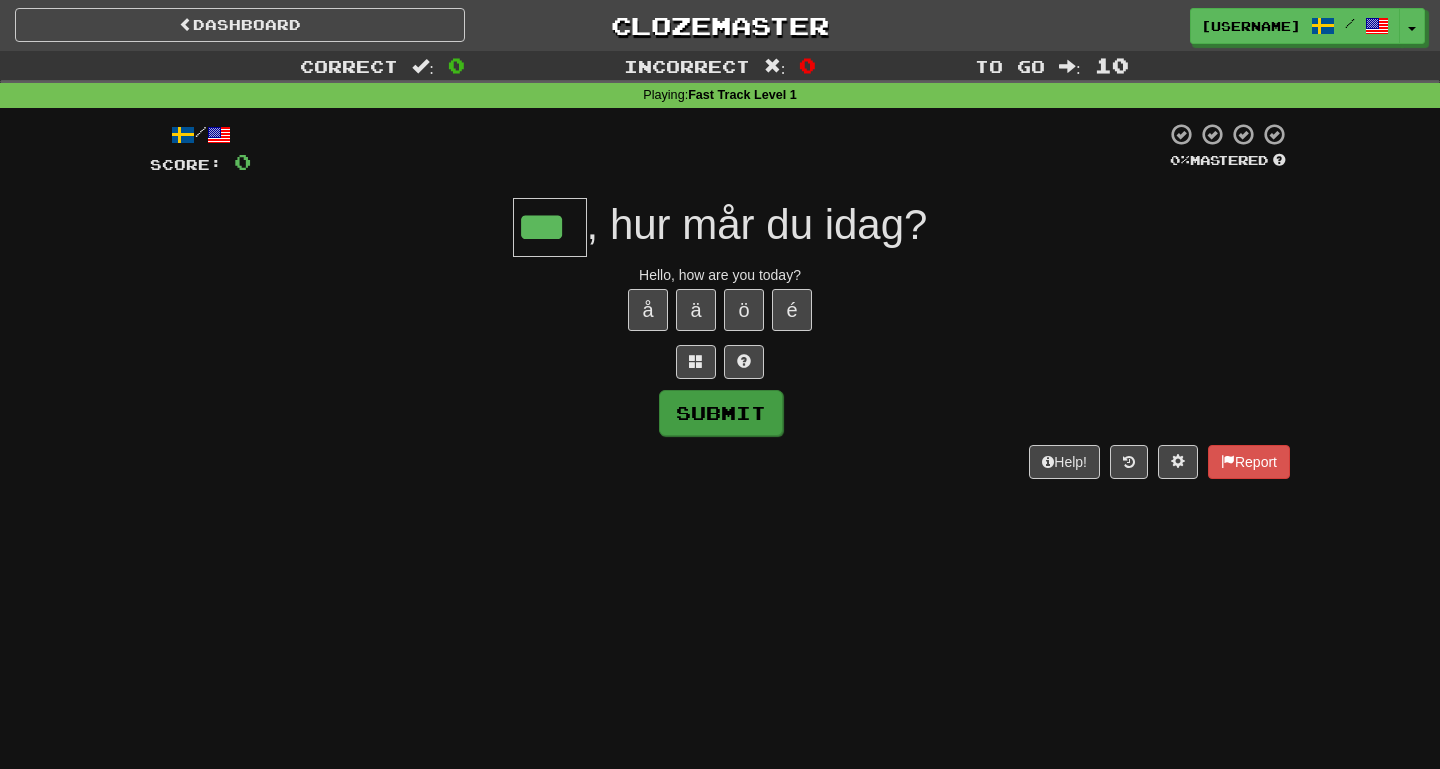 type on "***" 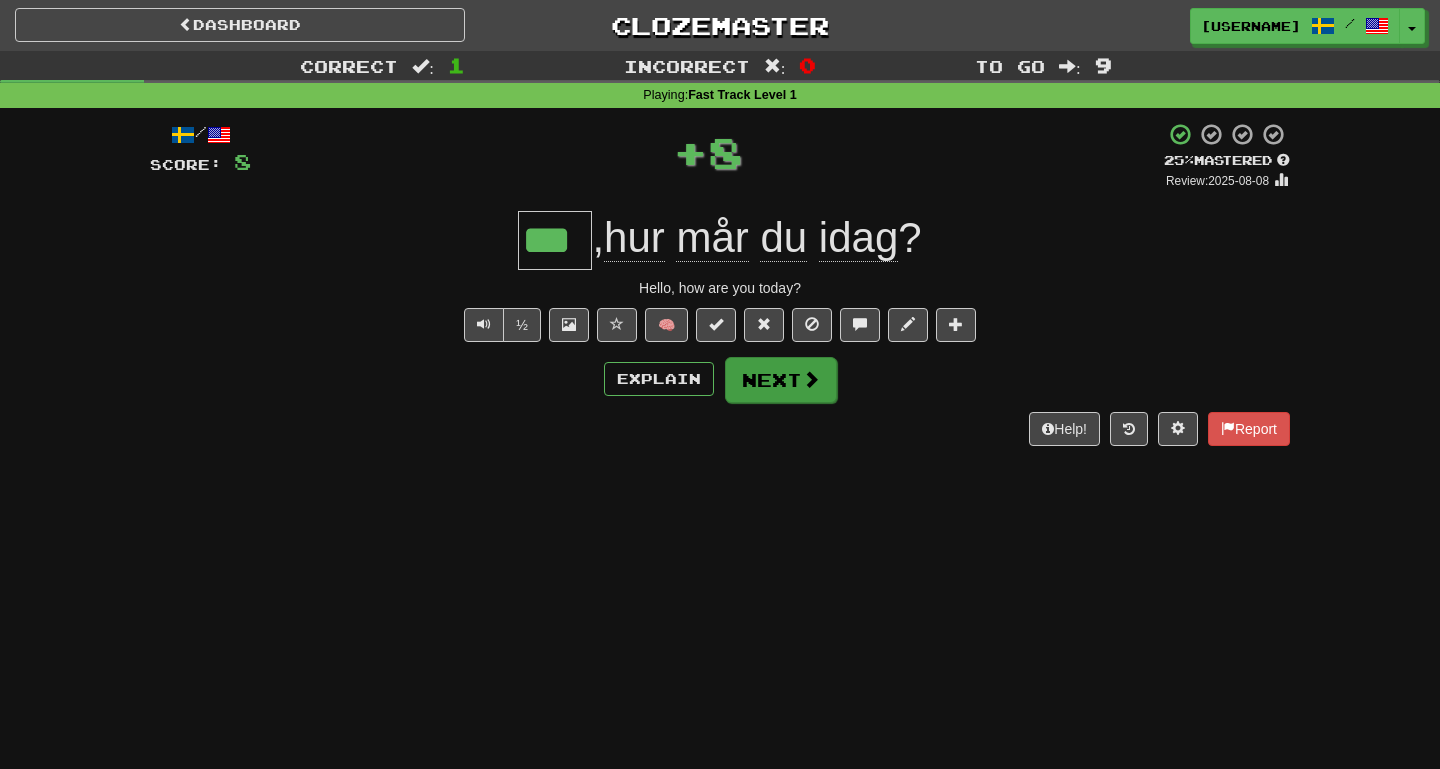 click on "Next" at bounding box center (781, 380) 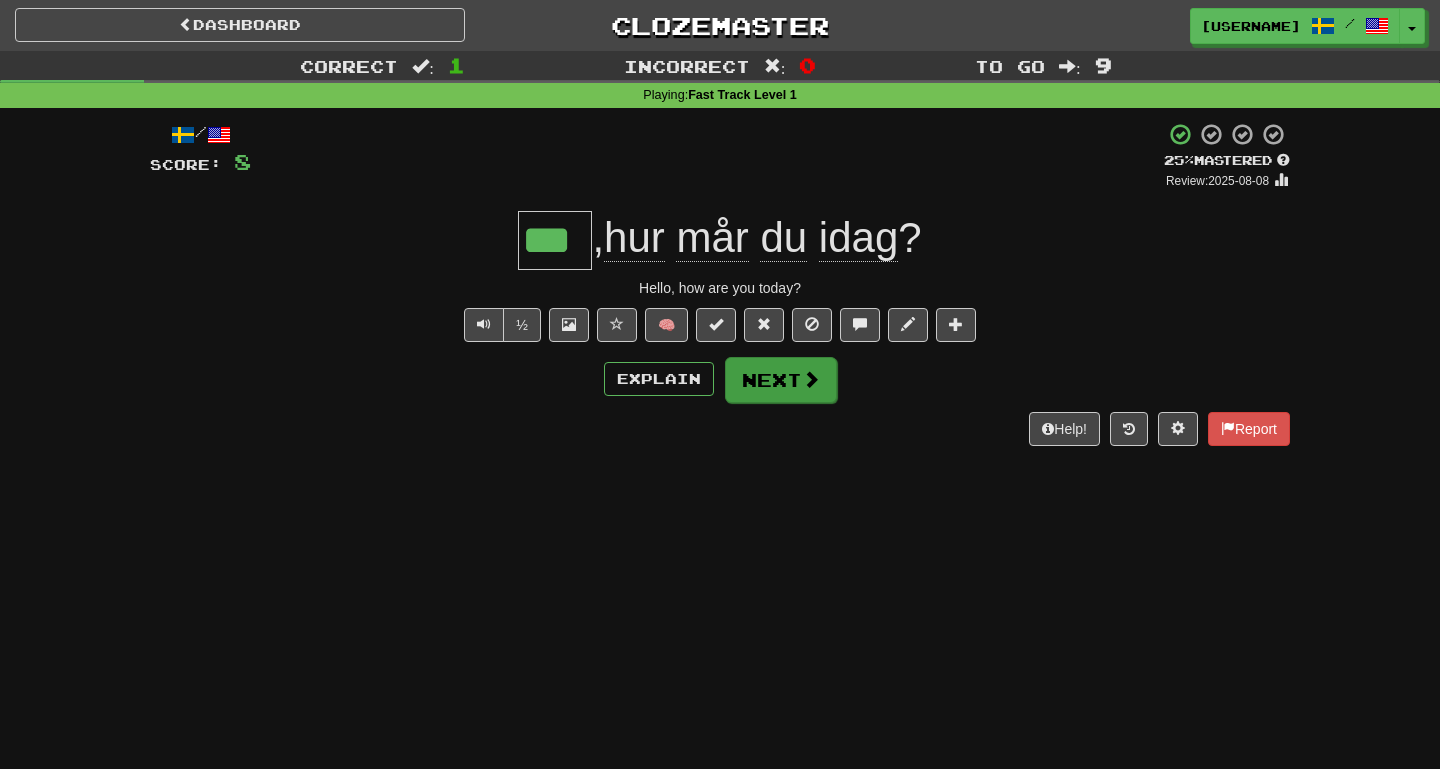 click at bounding box center [811, 379] 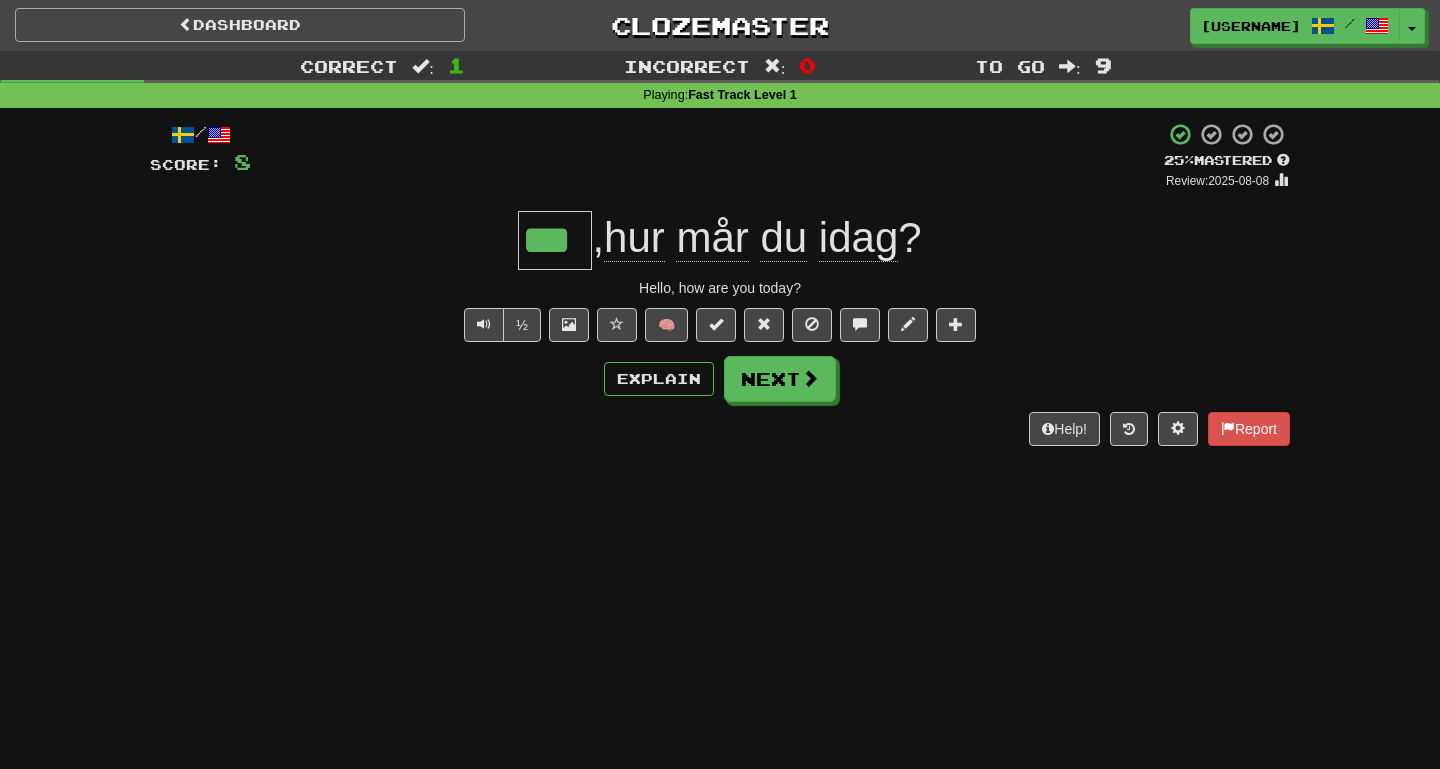 click at bounding box center (186, 24) 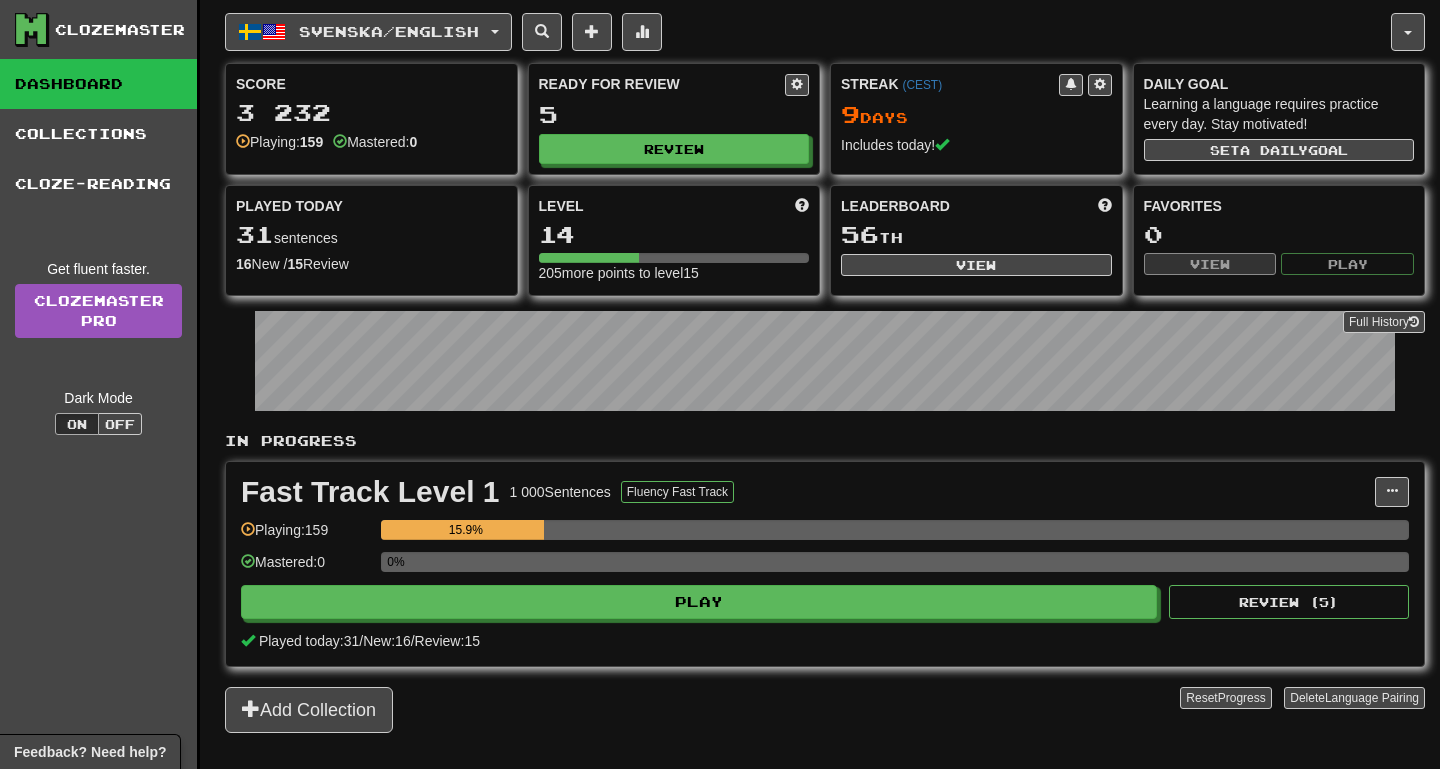 scroll, scrollTop: 0, scrollLeft: 0, axis: both 